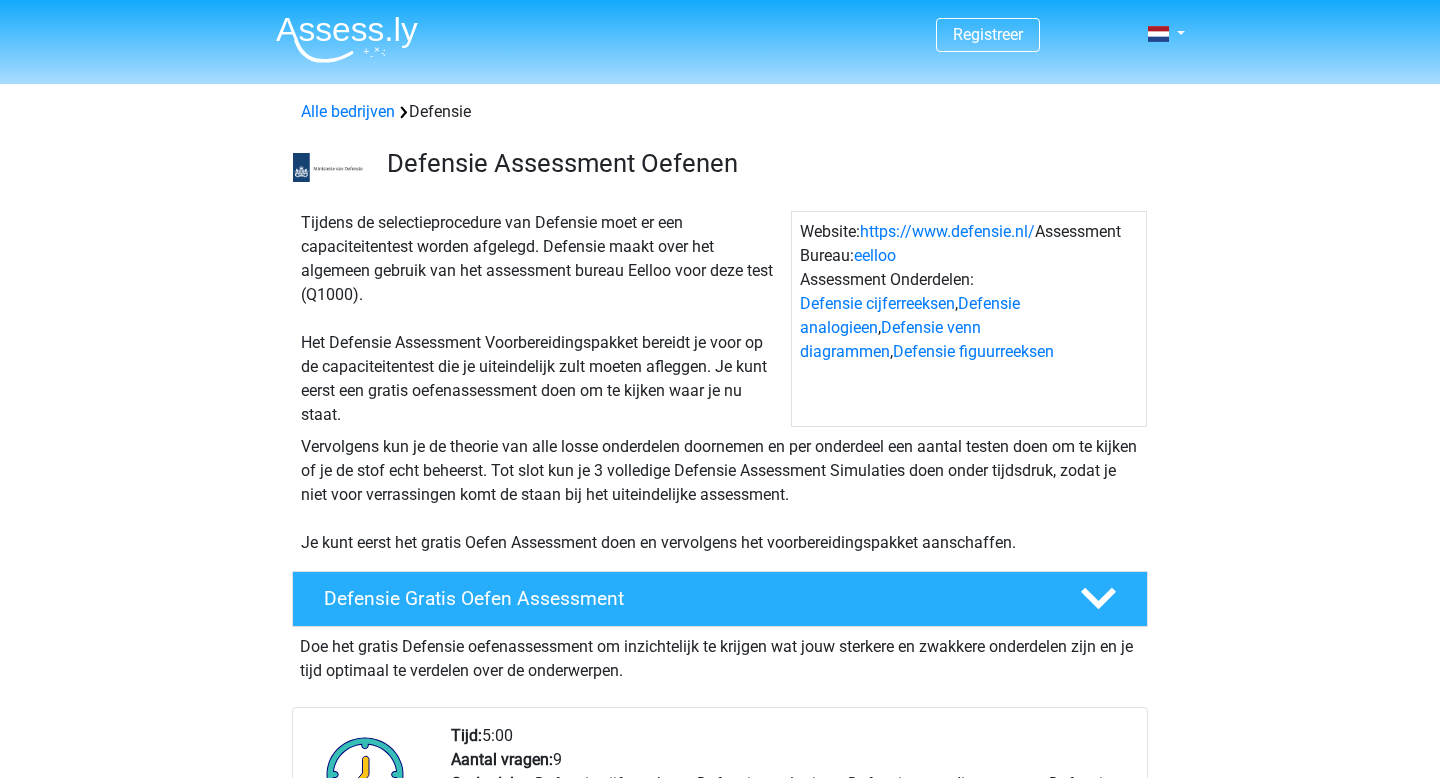 scroll, scrollTop: 346, scrollLeft: 0, axis: vertical 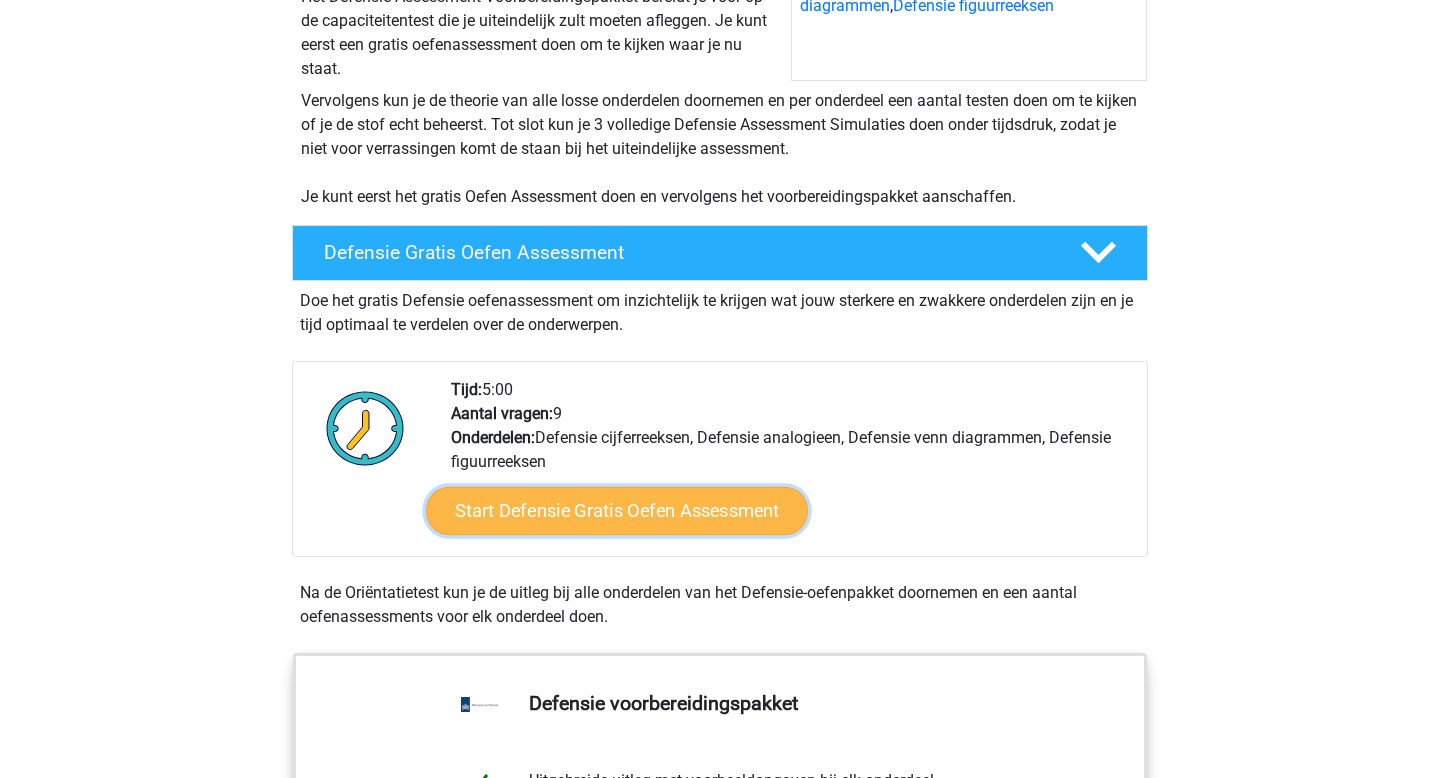click on "Start Defensie Gratis Oefen Assessment" at bounding box center (617, 511) 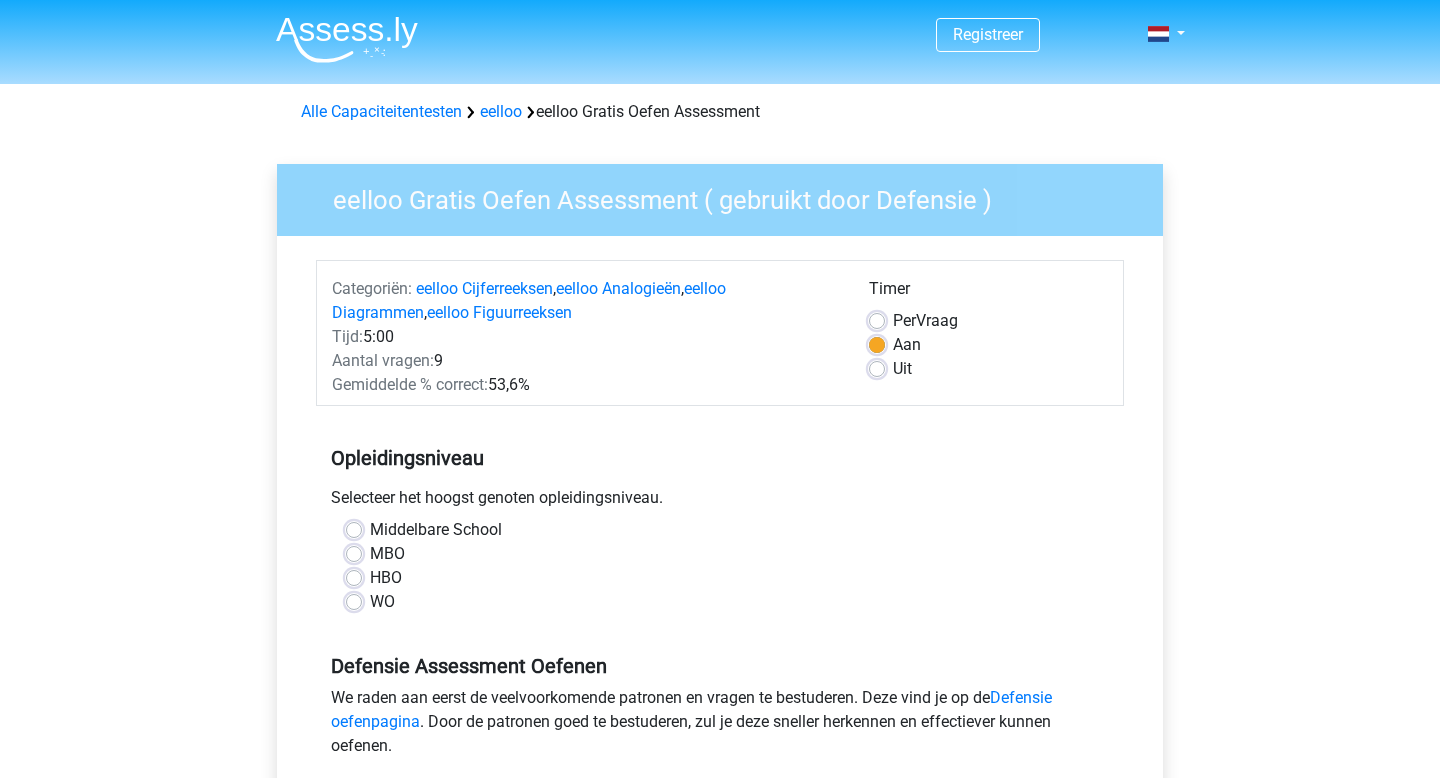 scroll, scrollTop: 163, scrollLeft: 0, axis: vertical 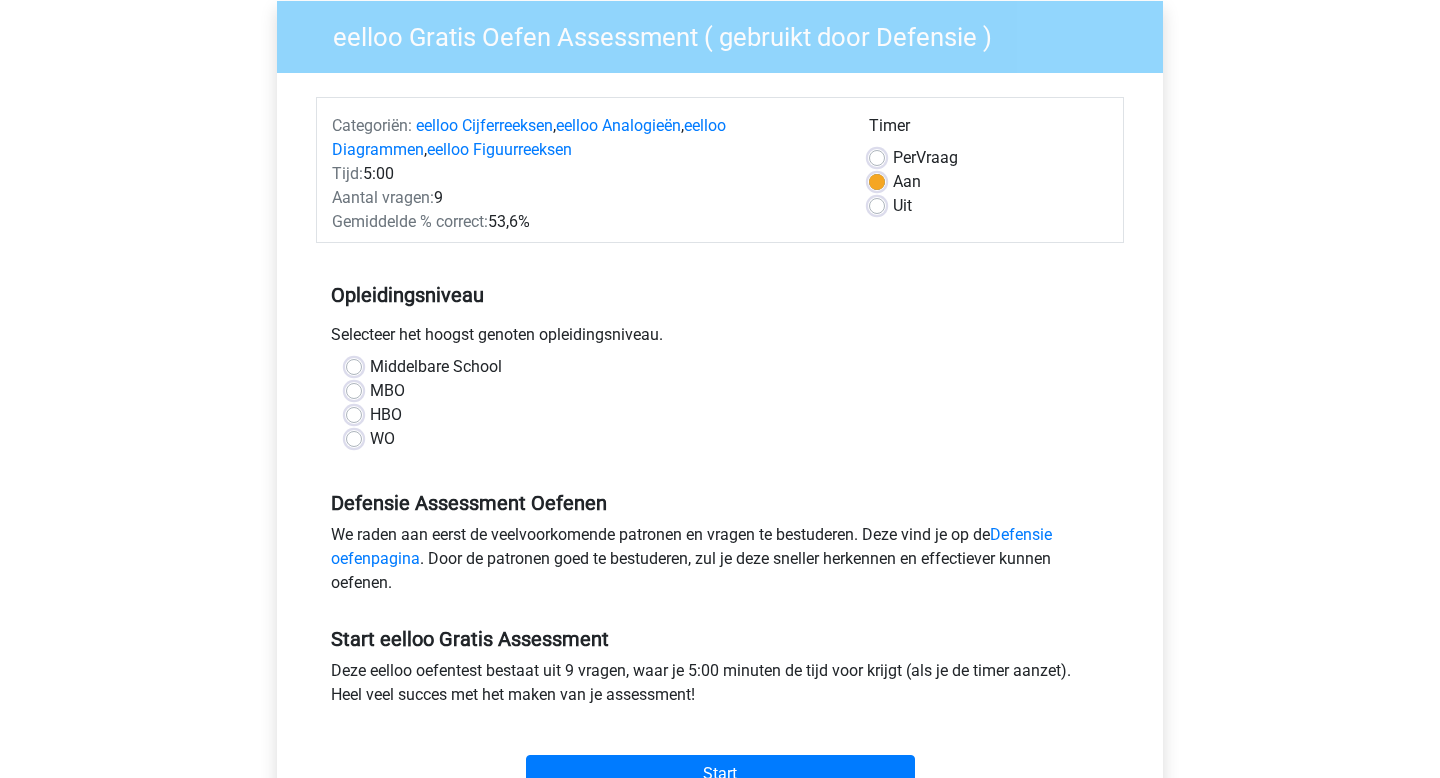 click on "WO" at bounding box center (382, 439) 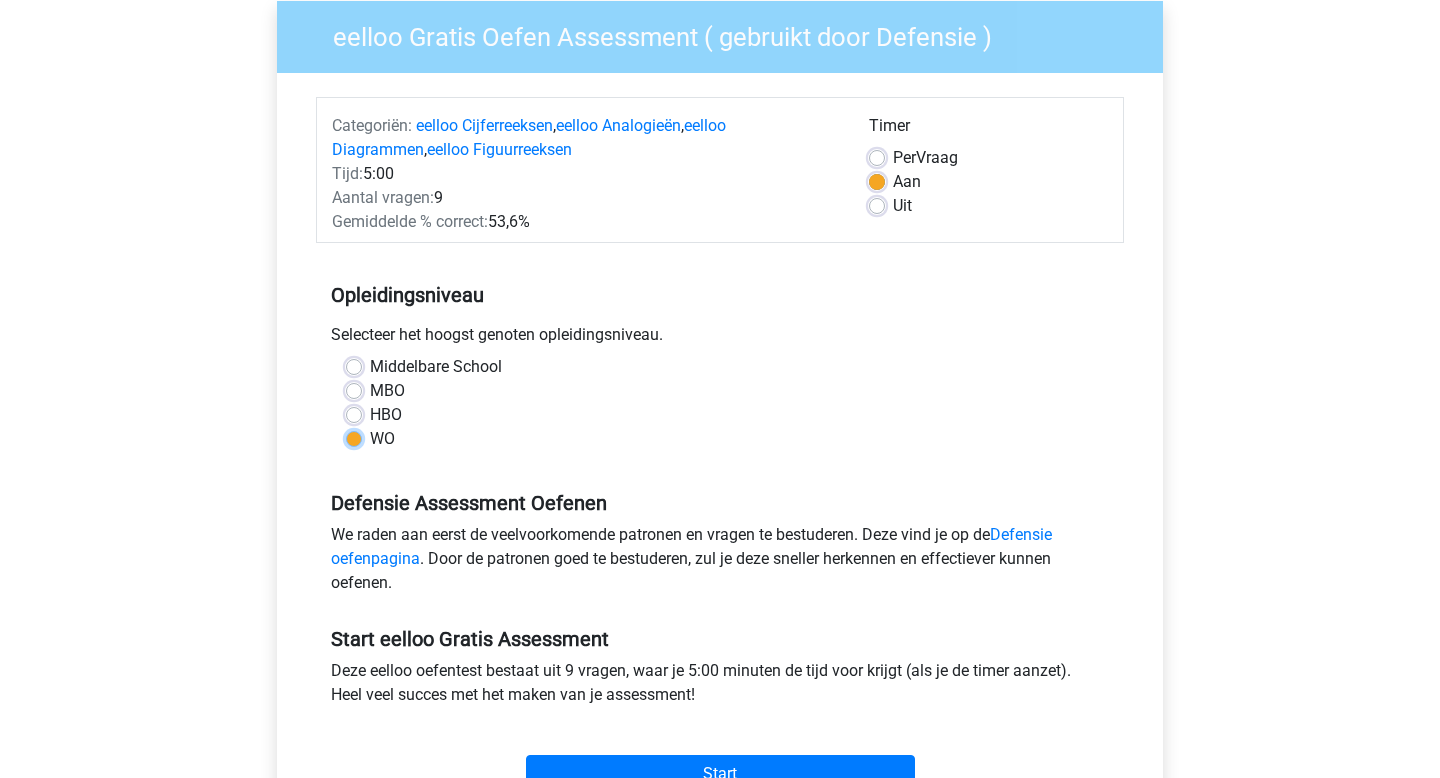 click on "WO" at bounding box center (354, 437) 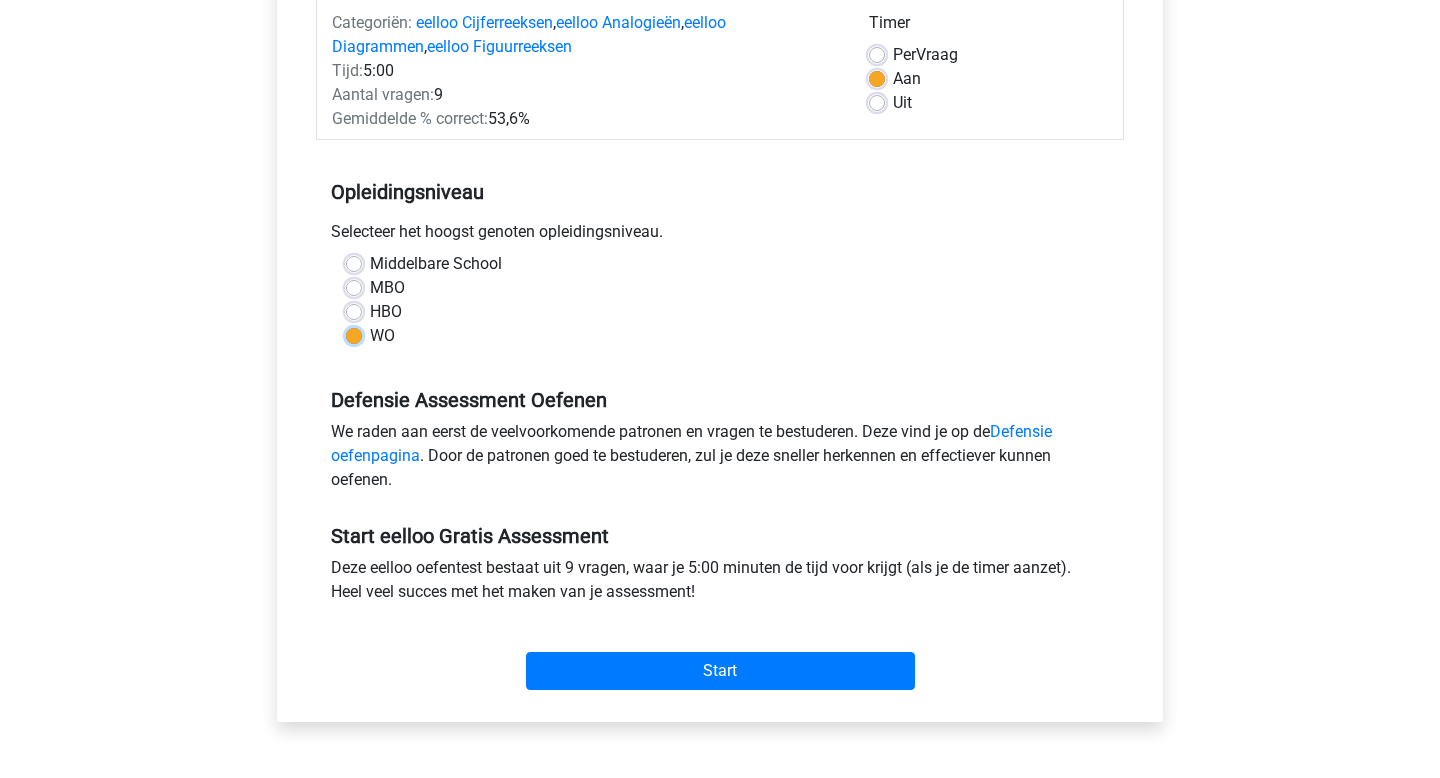 scroll, scrollTop: 271, scrollLeft: 0, axis: vertical 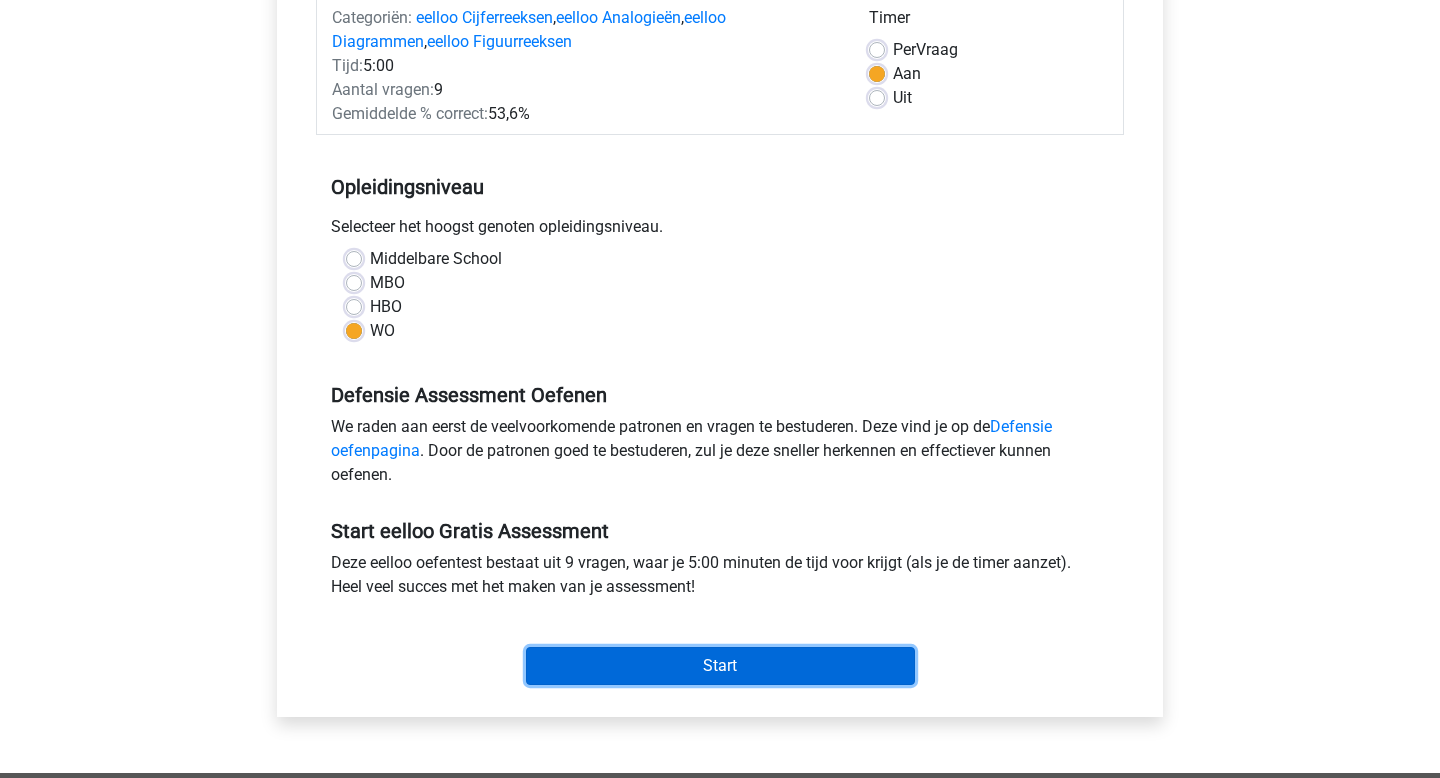 click on "Start" at bounding box center (720, 666) 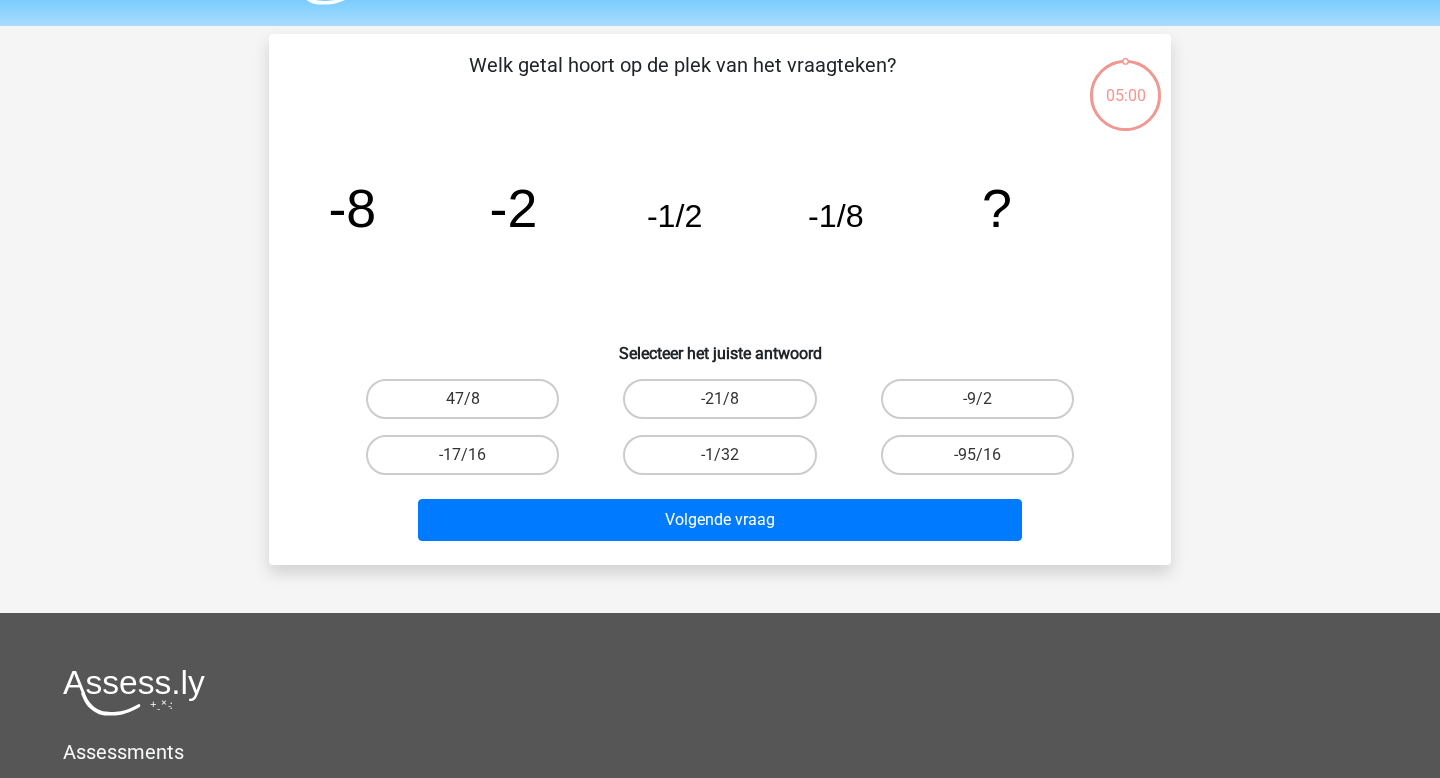 scroll, scrollTop: 62, scrollLeft: 0, axis: vertical 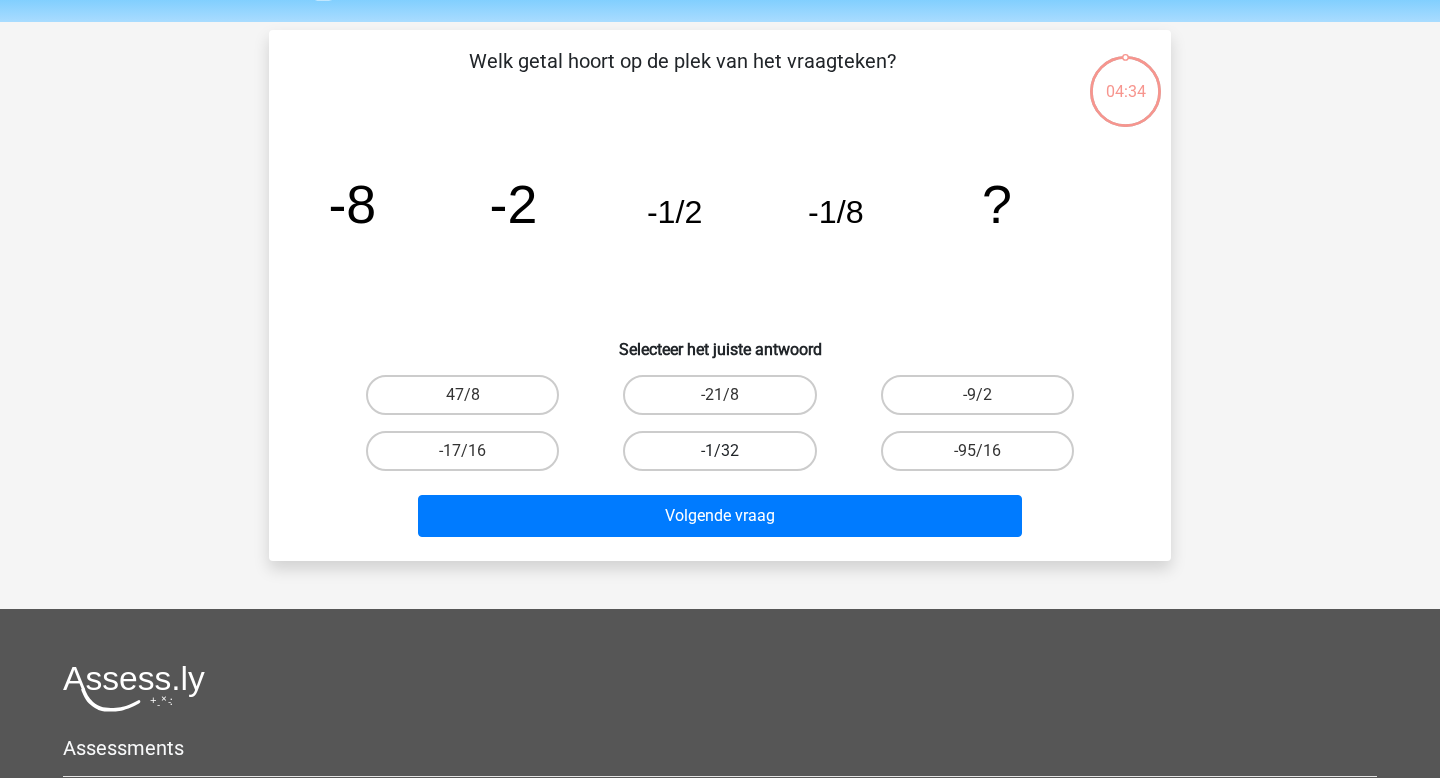 click on "-1/32" at bounding box center (719, 451) 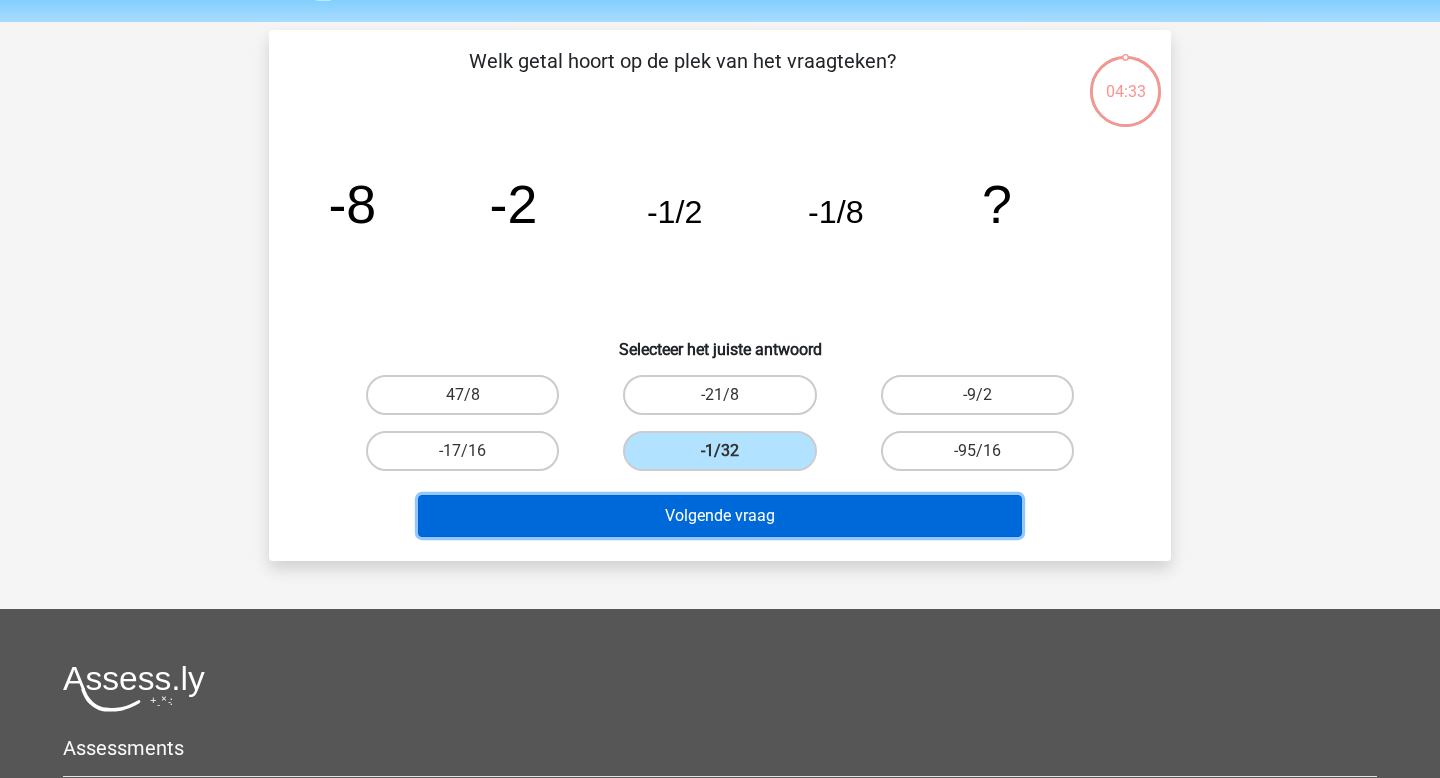 click on "Volgende vraag" at bounding box center (720, 516) 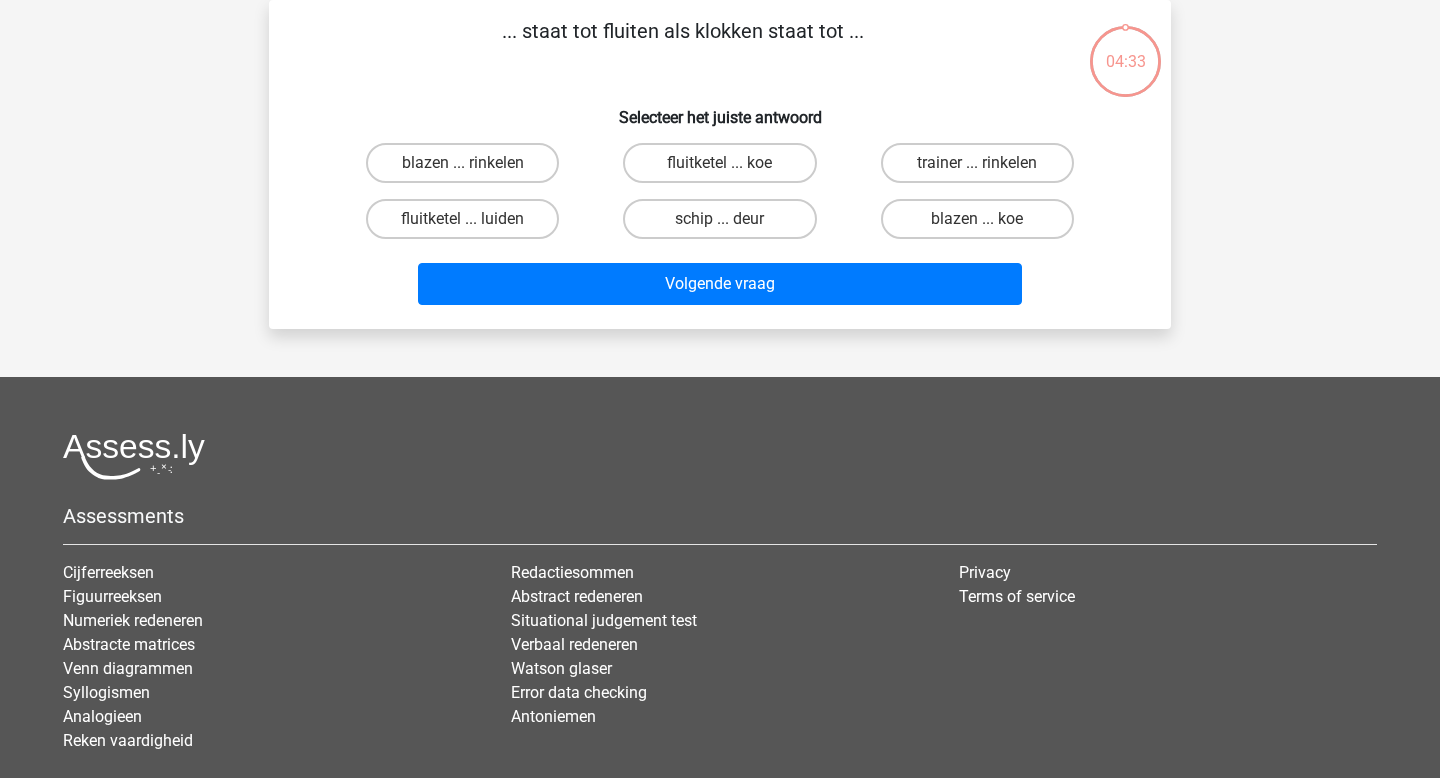 scroll, scrollTop: 0, scrollLeft: 0, axis: both 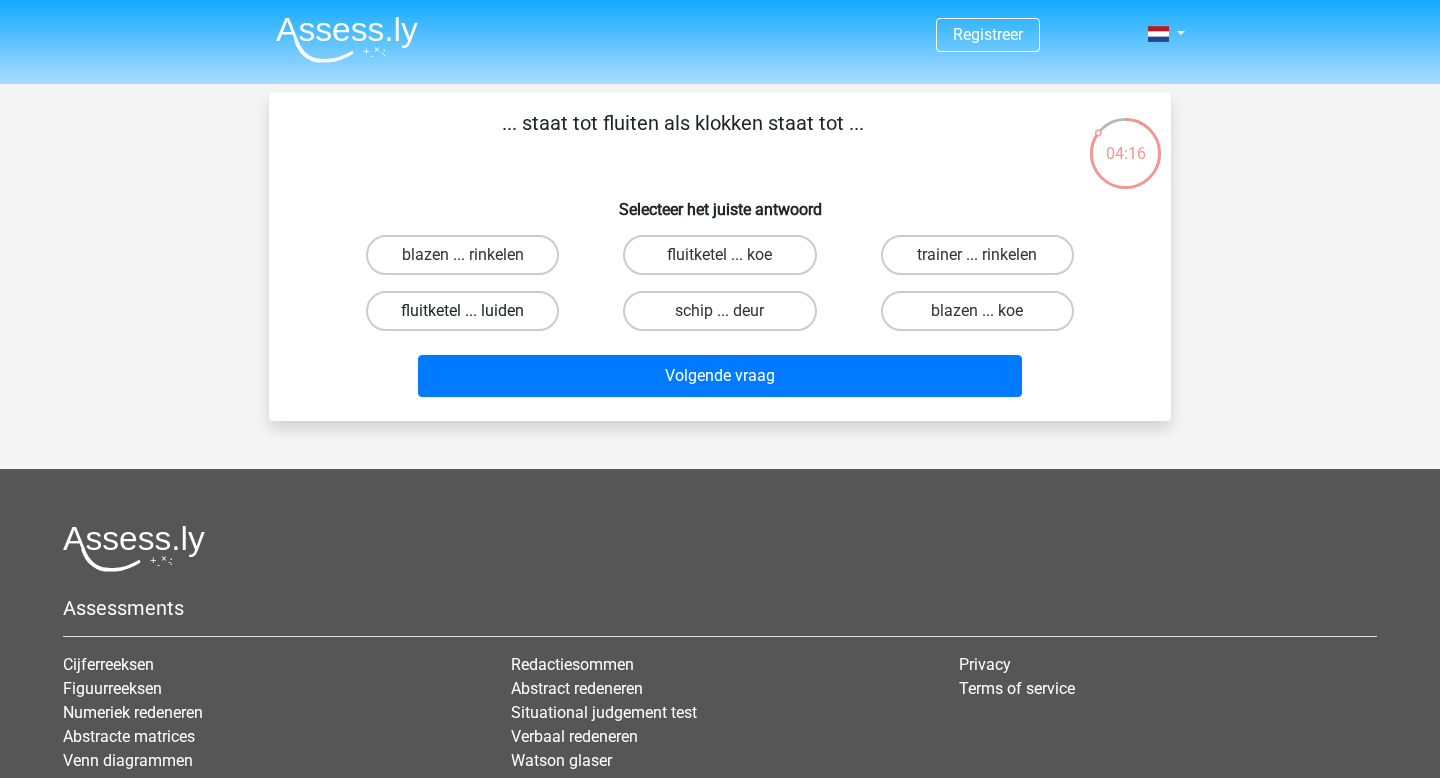 click on "fluitketel ... luiden" at bounding box center (462, 311) 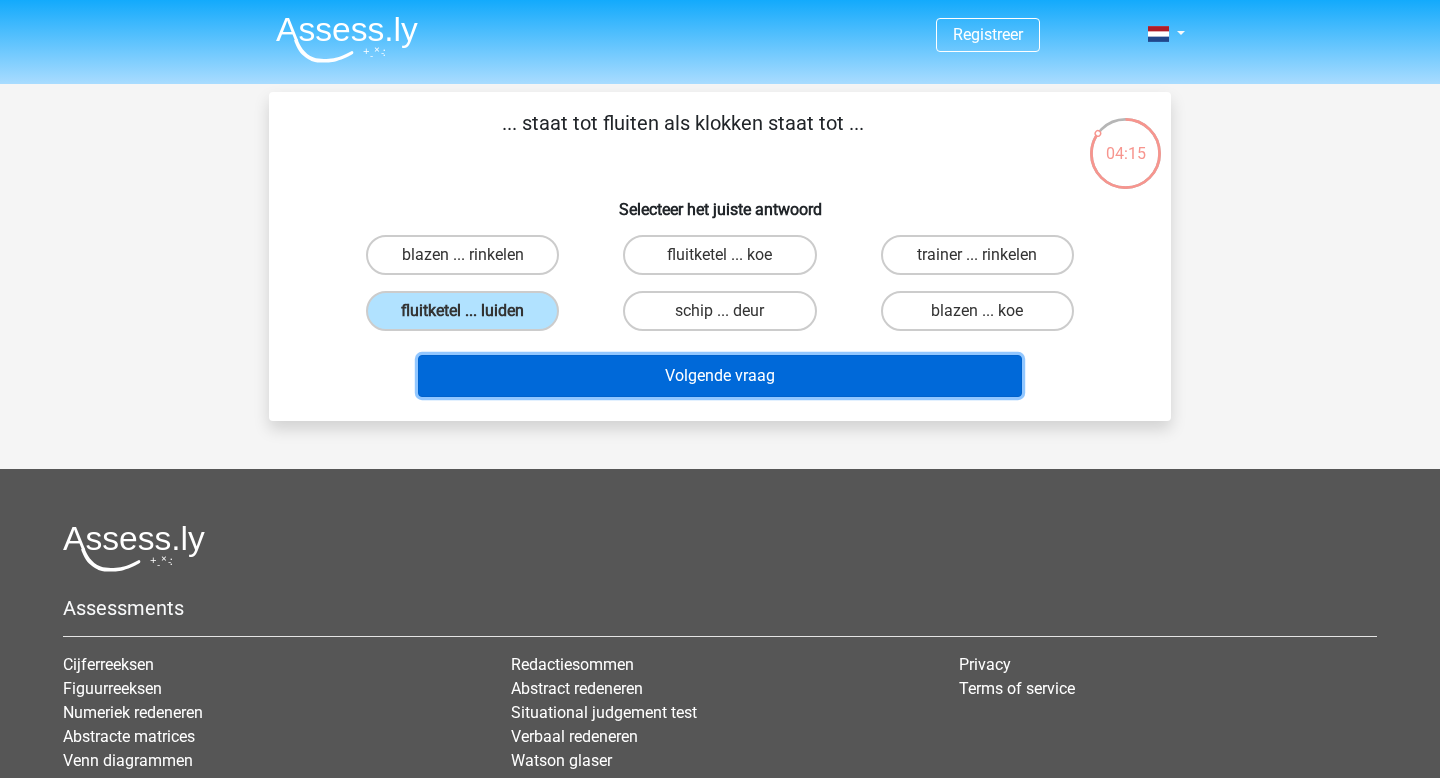 click on "Volgende vraag" at bounding box center [720, 376] 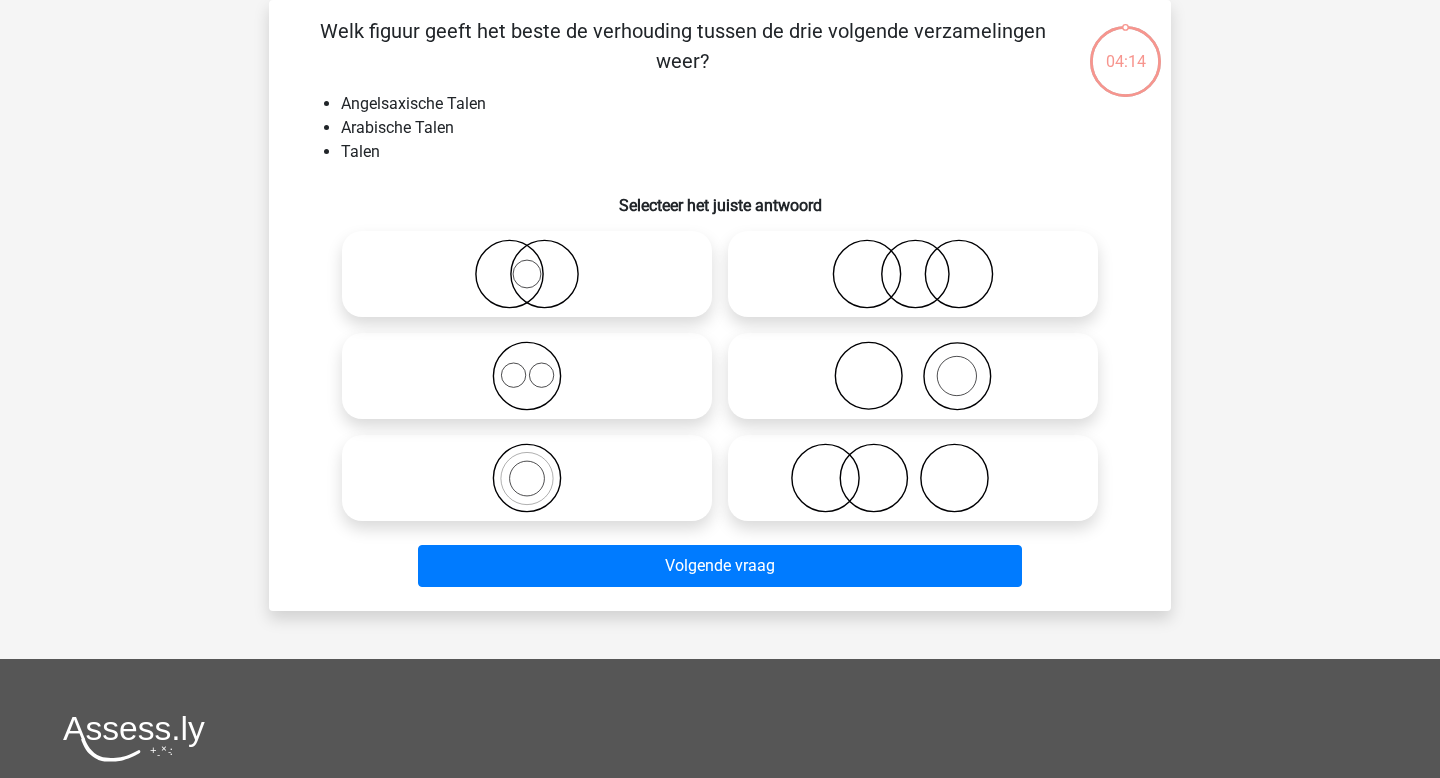 scroll, scrollTop: 0, scrollLeft: 0, axis: both 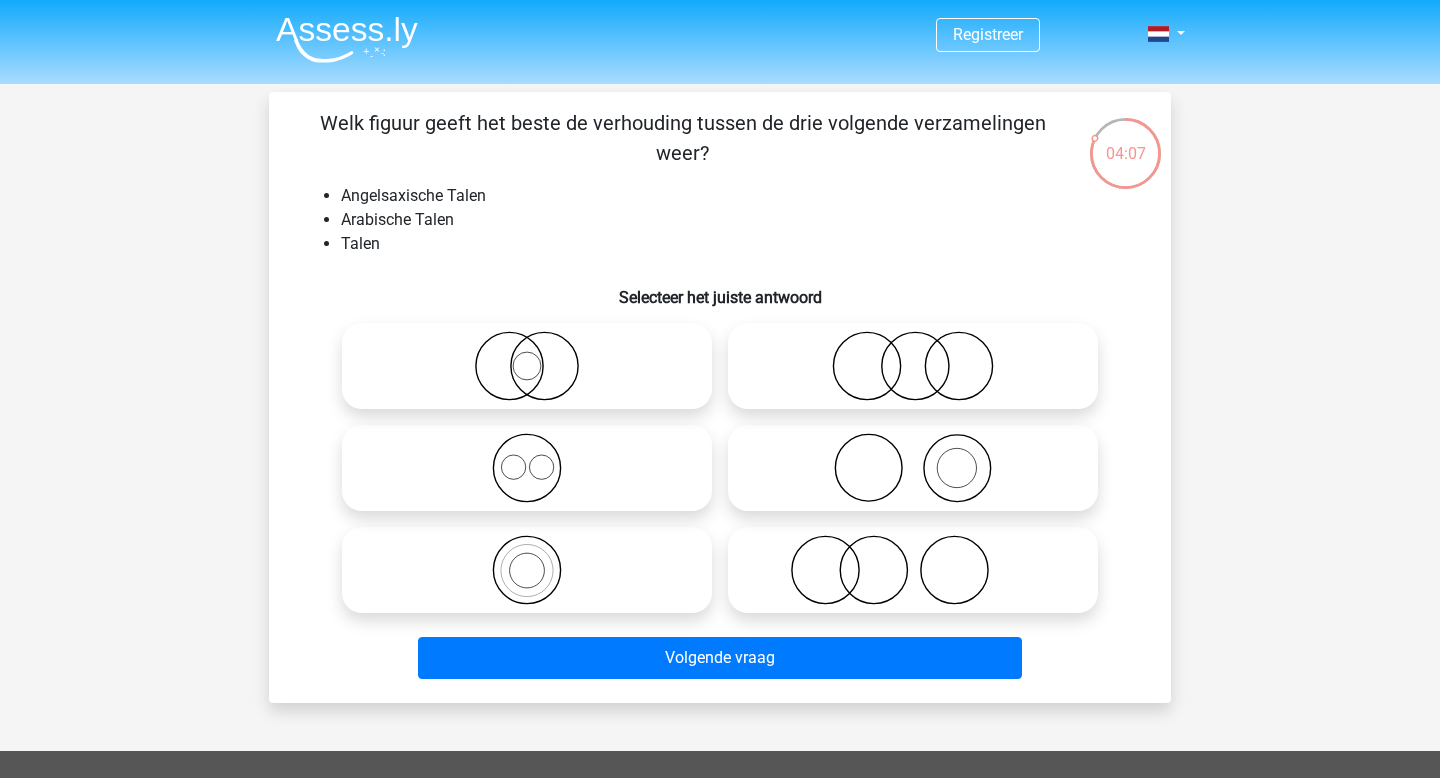 click 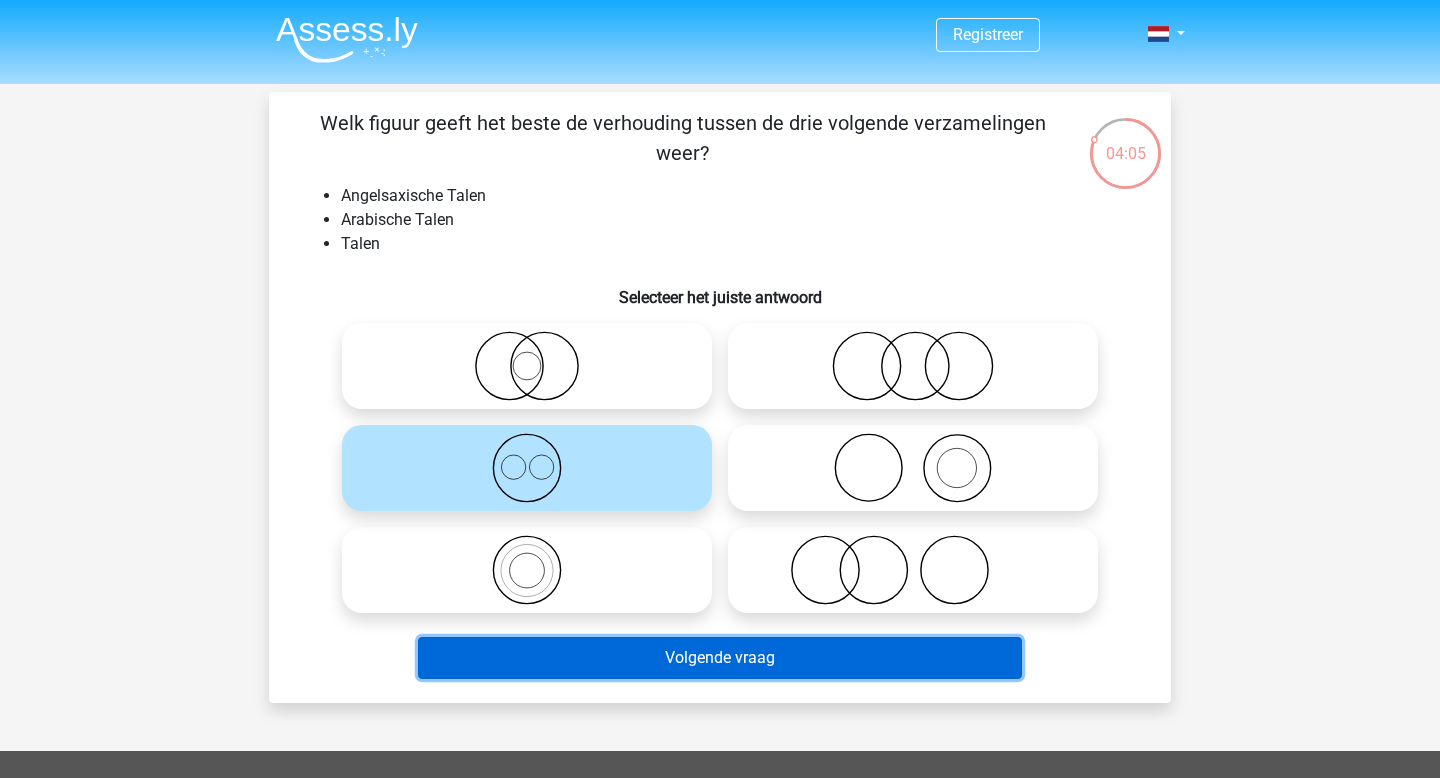 click on "Volgende vraag" at bounding box center [720, 658] 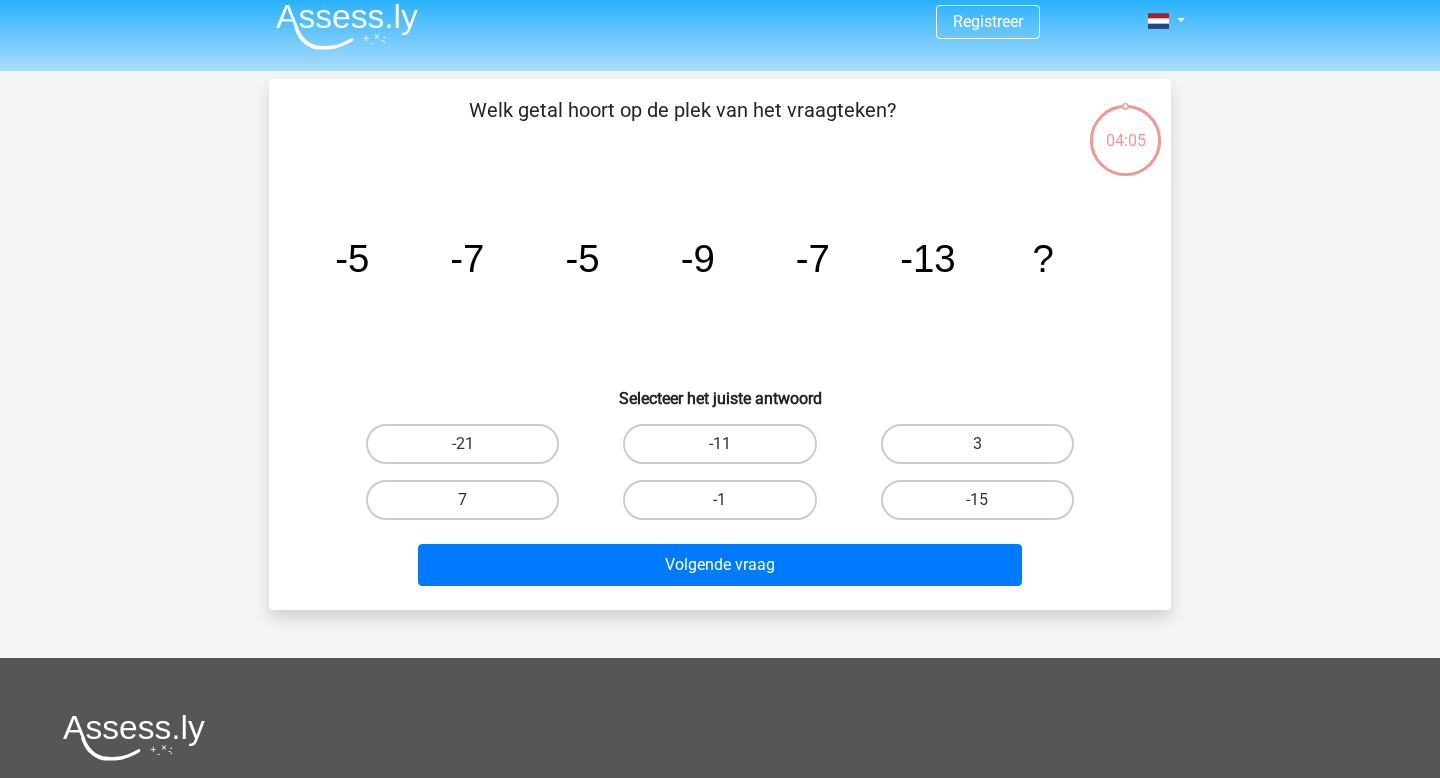 scroll, scrollTop: 6, scrollLeft: 0, axis: vertical 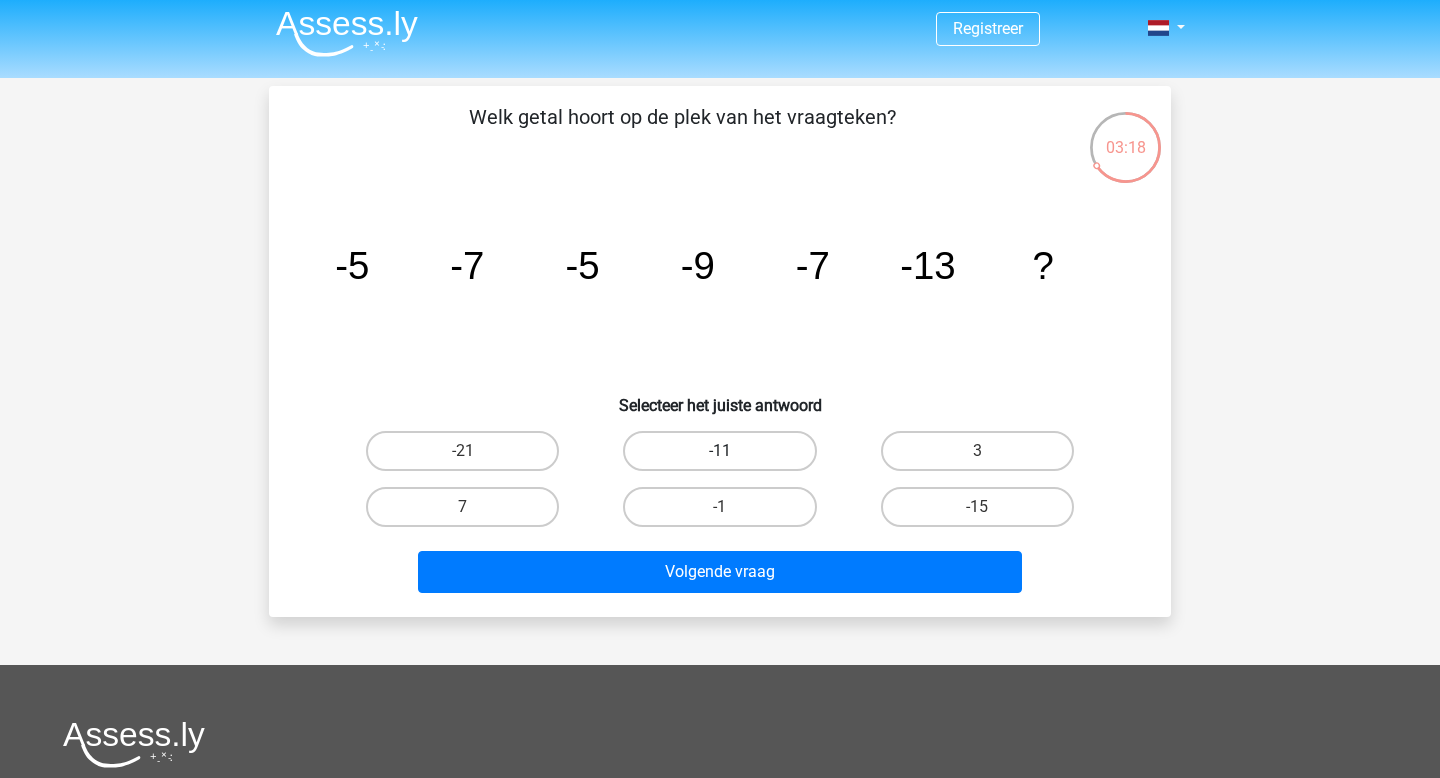 click on "-11" at bounding box center [719, 451] 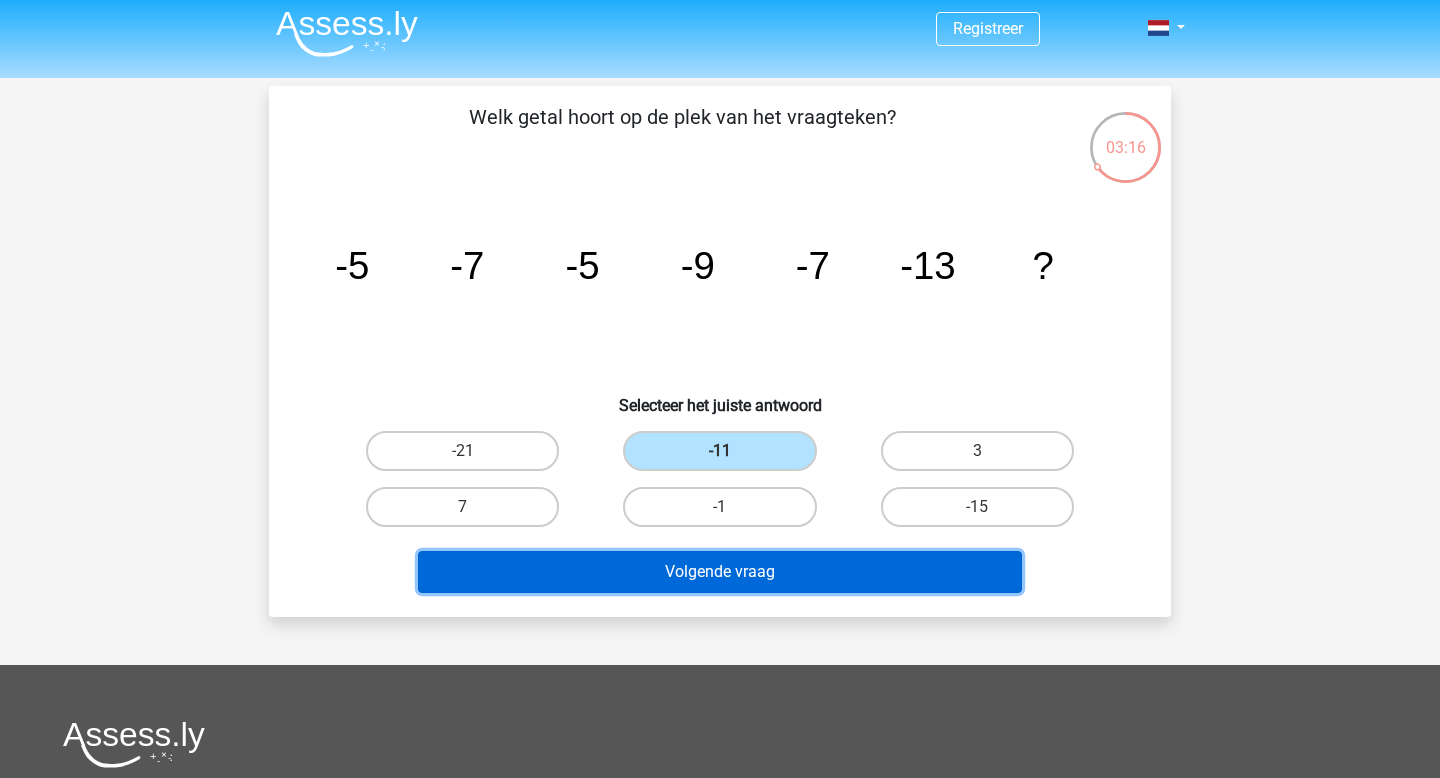 click on "Volgende vraag" at bounding box center (720, 572) 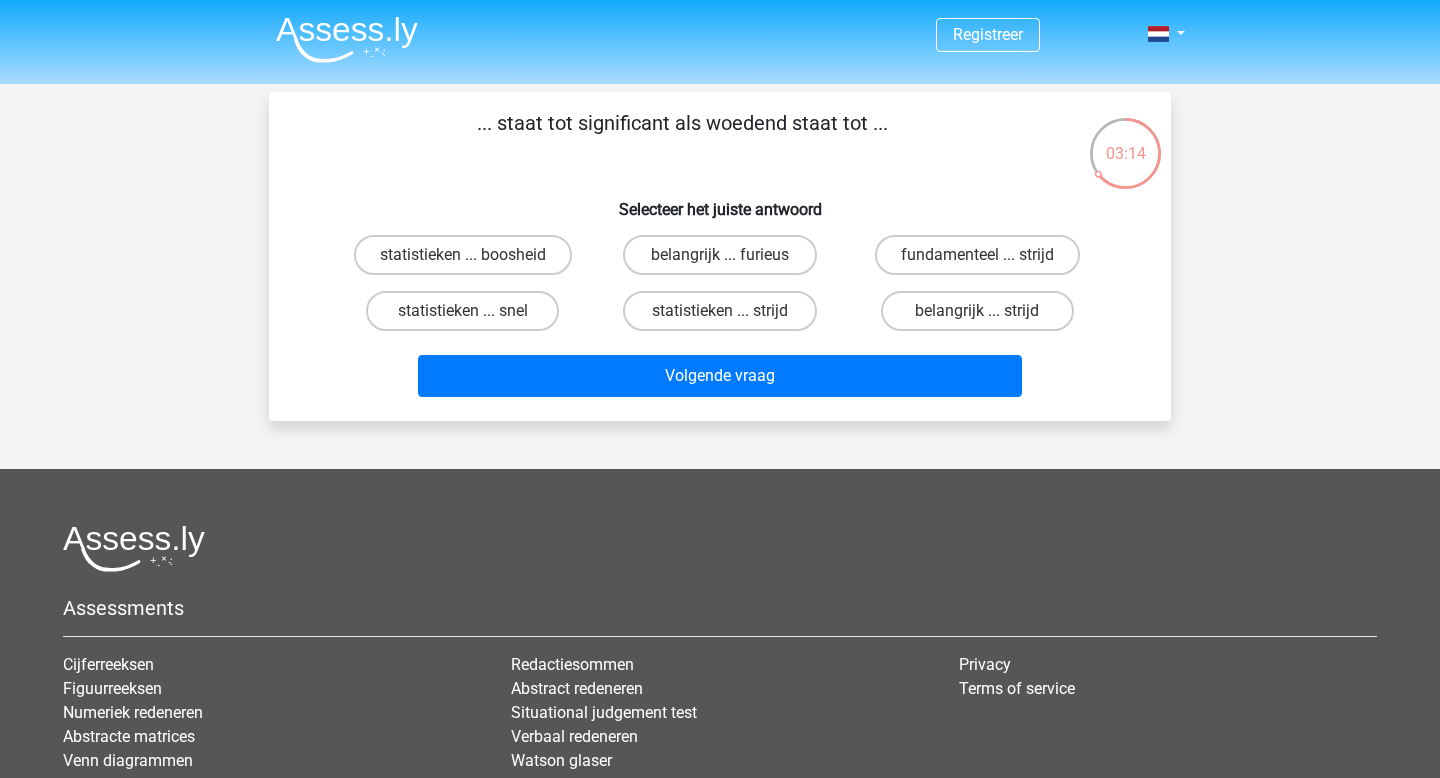 scroll, scrollTop: 1, scrollLeft: 0, axis: vertical 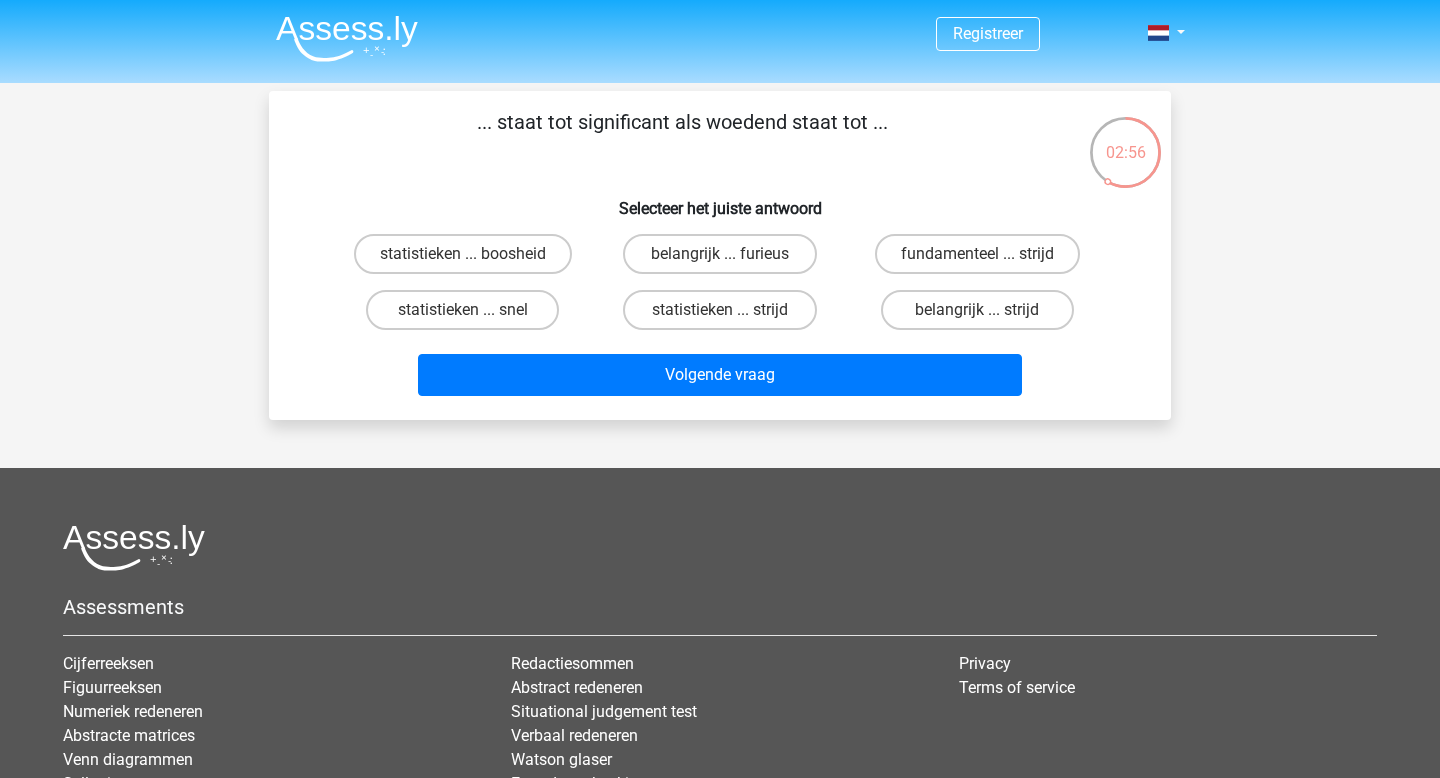 click on "fundamenteel ... strijd" at bounding box center [983, 260] 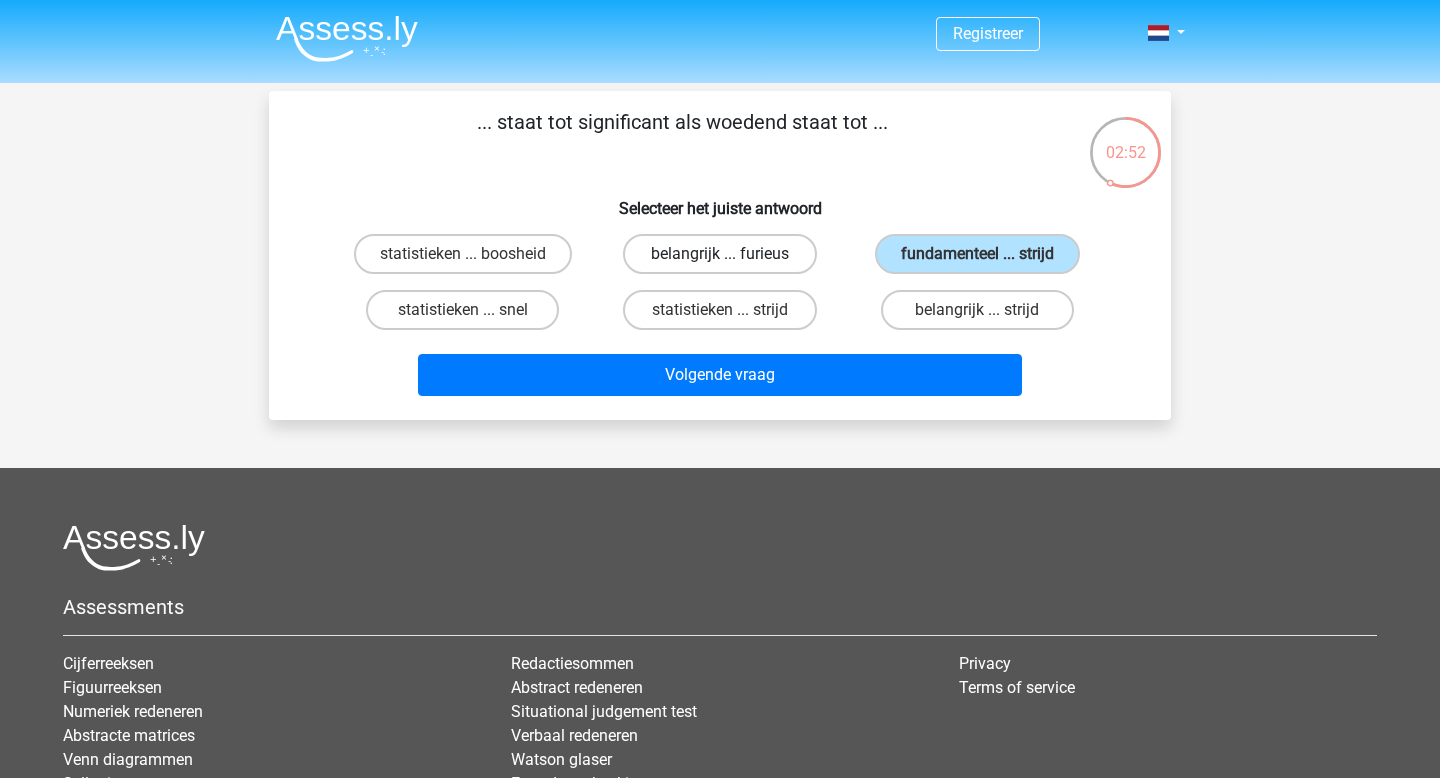 click on "belangrijk ... furieus" at bounding box center [719, 254] 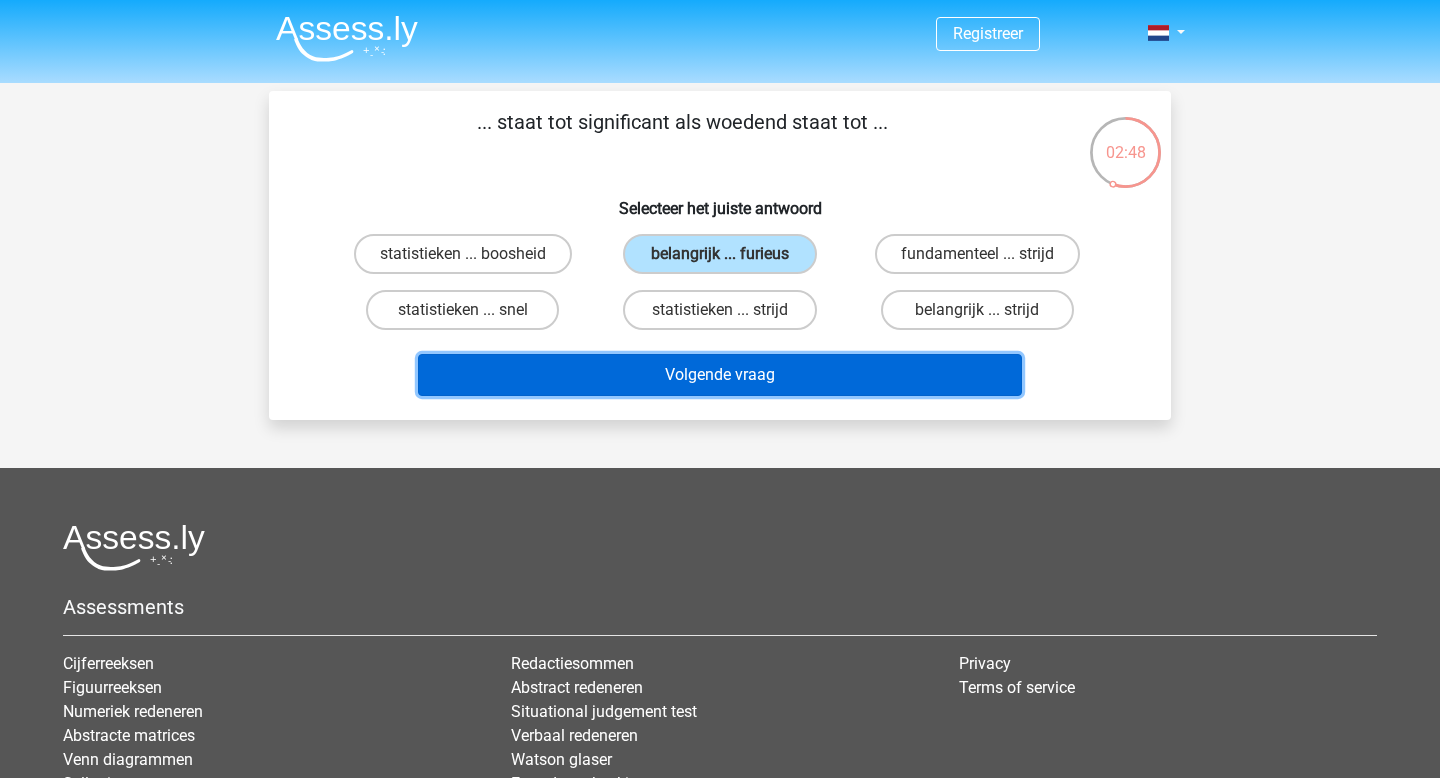 click on "Volgende vraag" at bounding box center [720, 375] 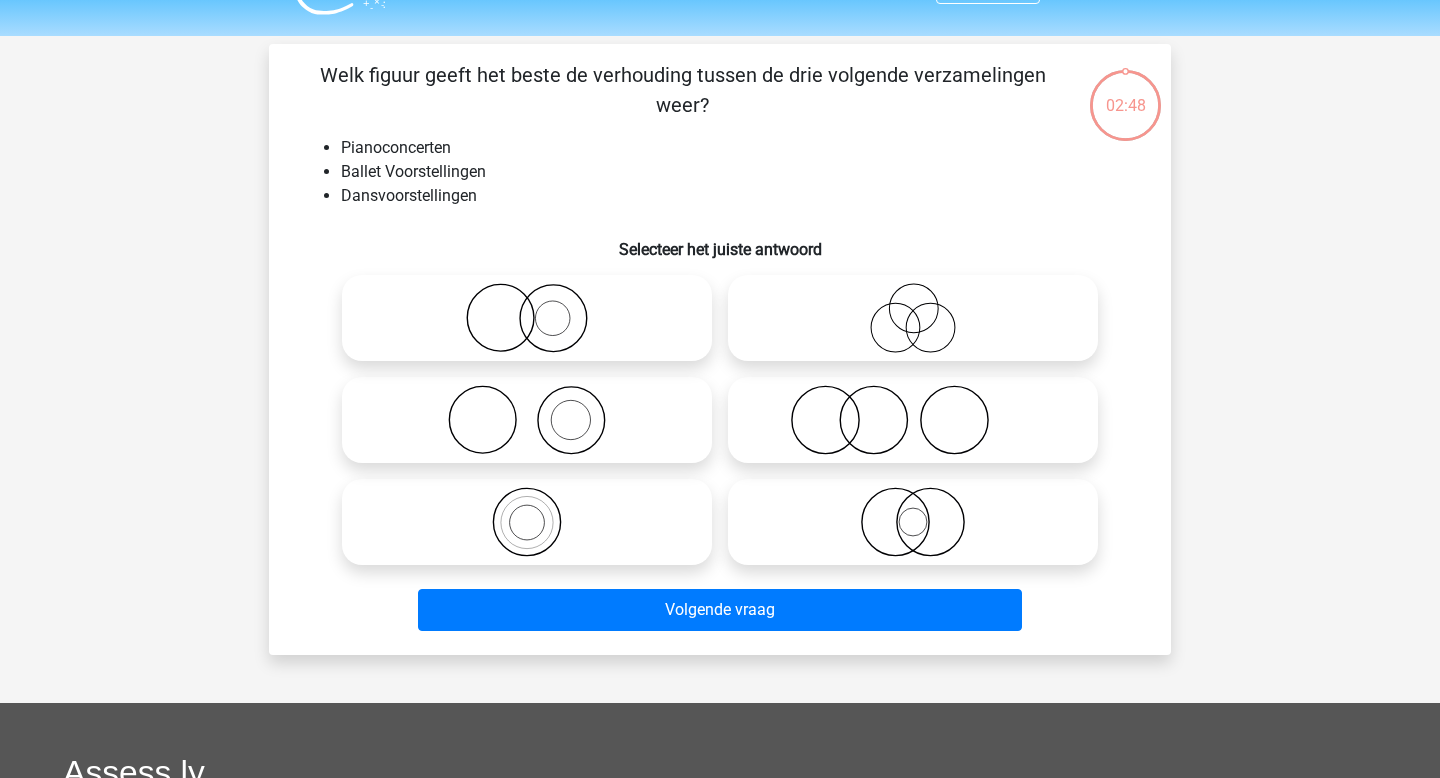 scroll, scrollTop: 41, scrollLeft: 0, axis: vertical 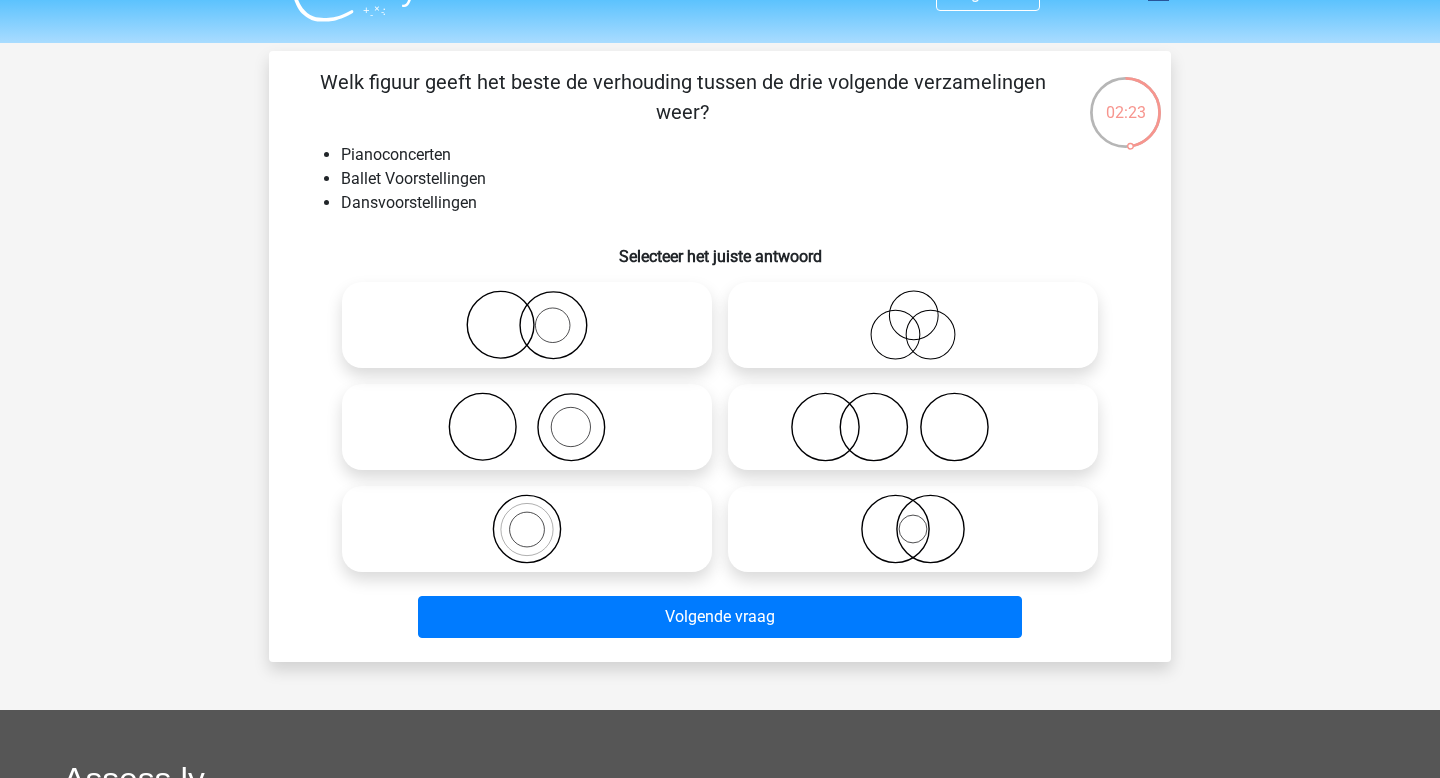 click 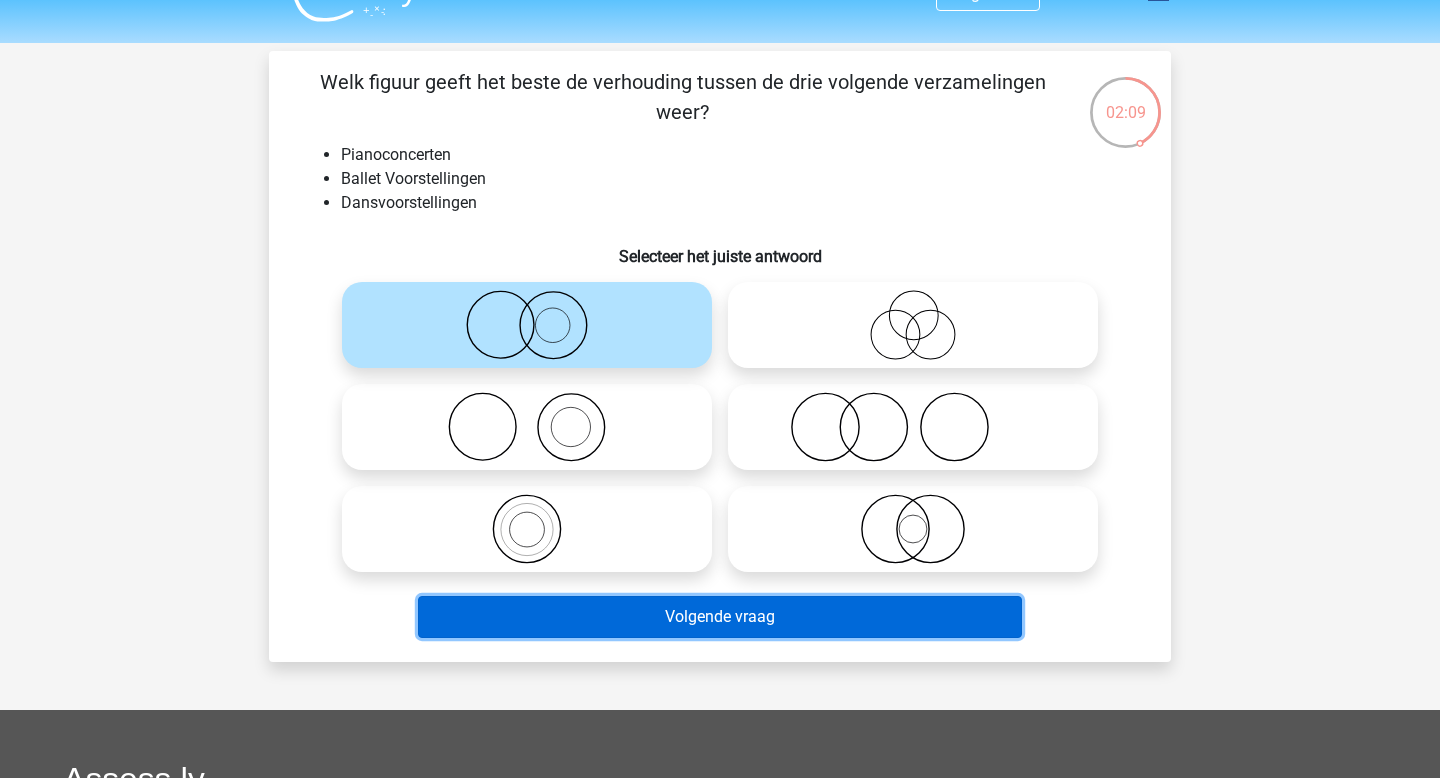 click on "Volgende vraag" at bounding box center [720, 617] 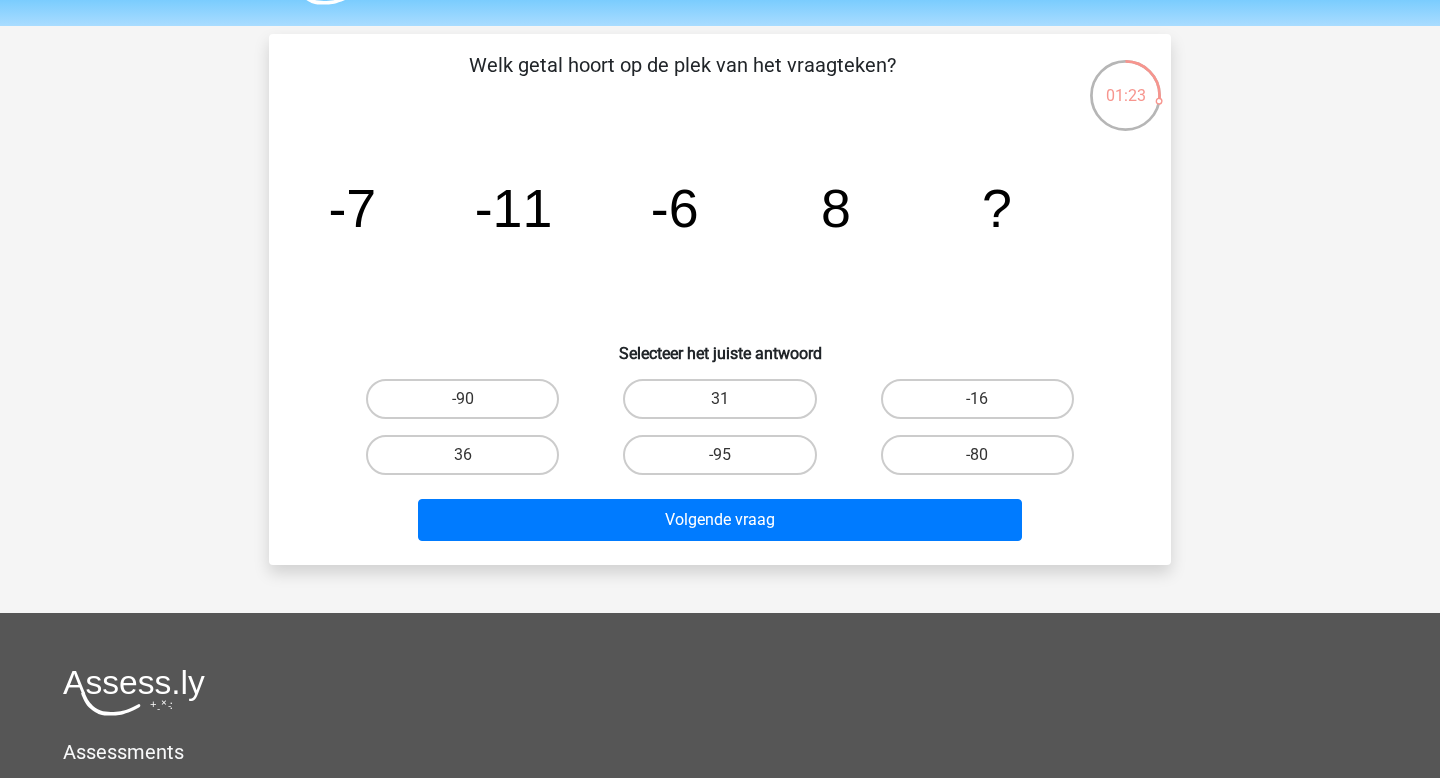 scroll, scrollTop: 108, scrollLeft: 0, axis: vertical 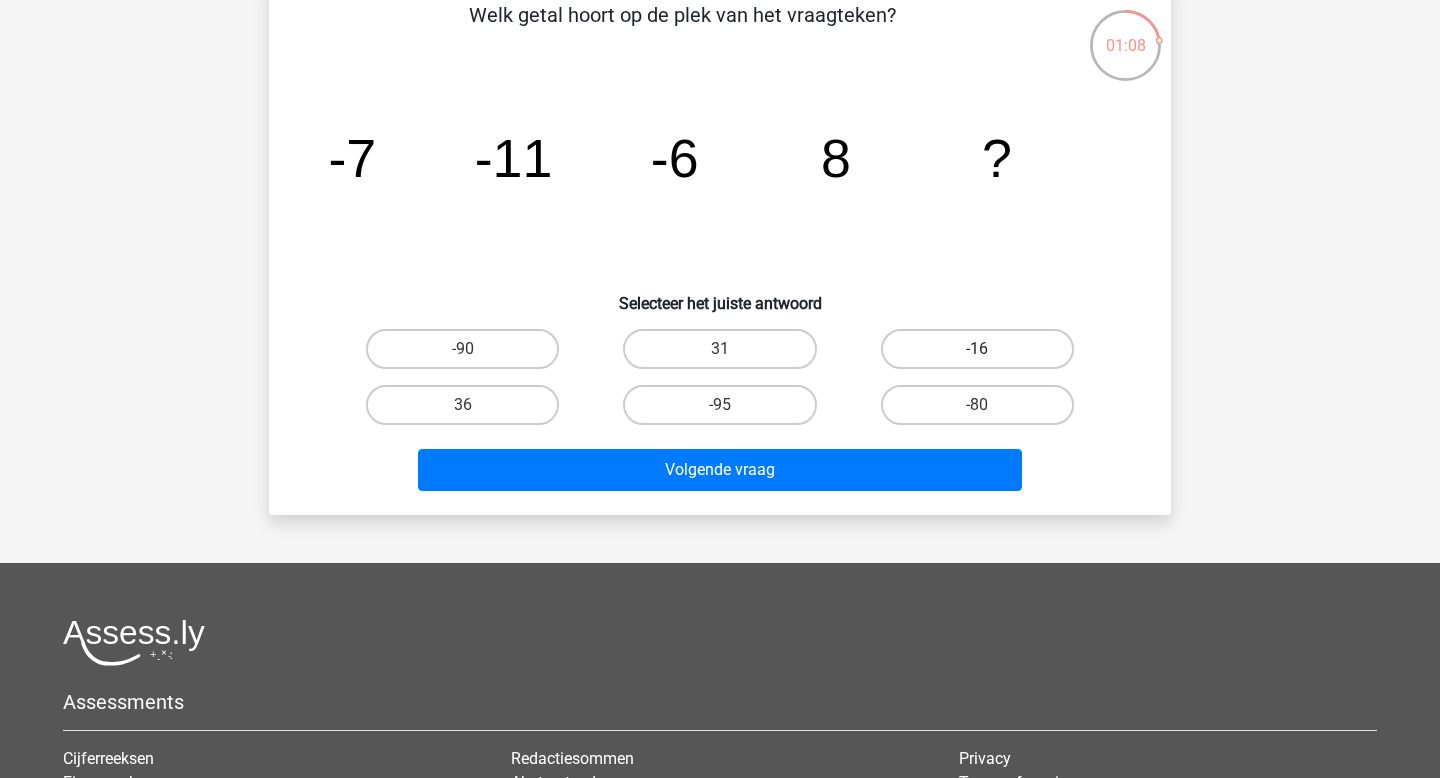click on "-16" at bounding box center [977, 349] 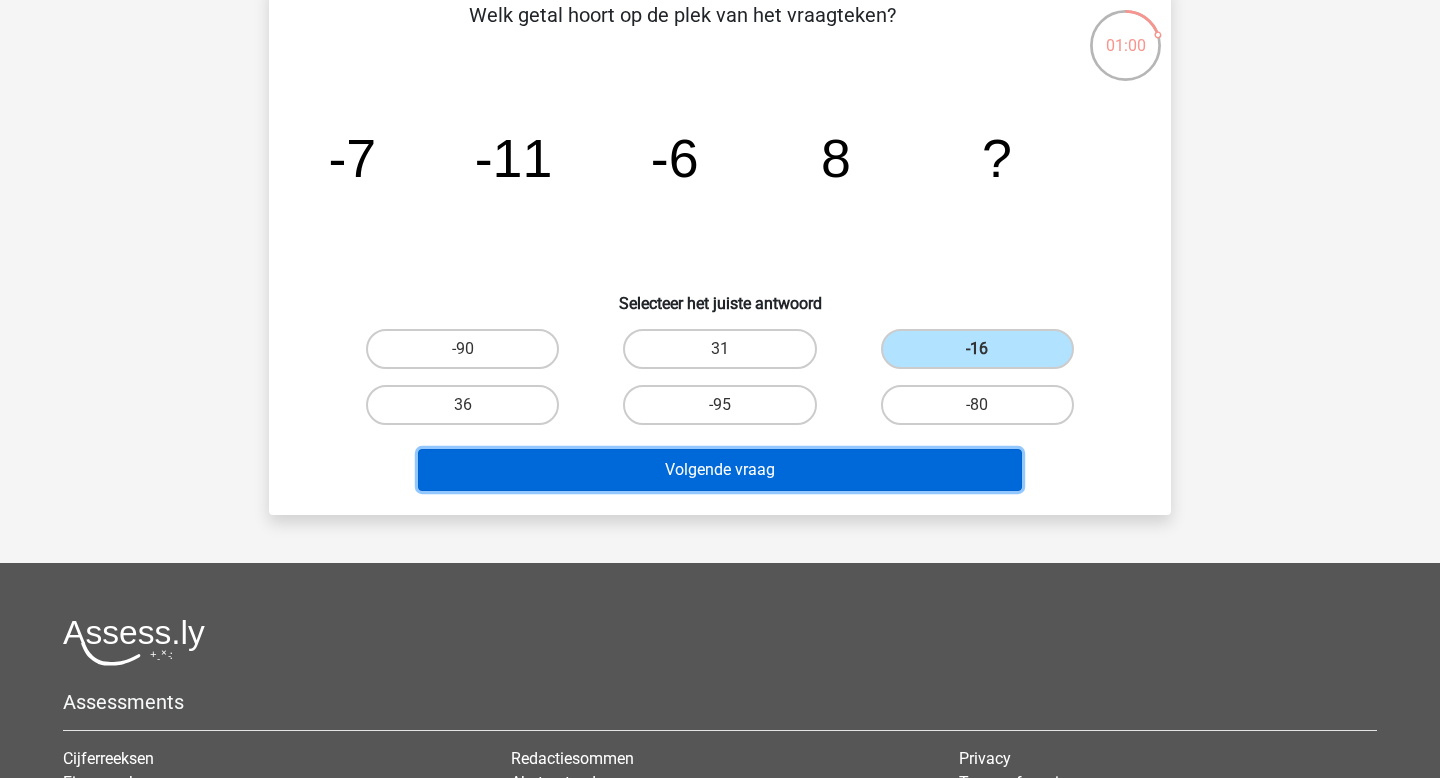 drag, startPoint x: 815, startPoint y: 468, endPoint x: 734, endPoint y: 459, distance: 81.49847 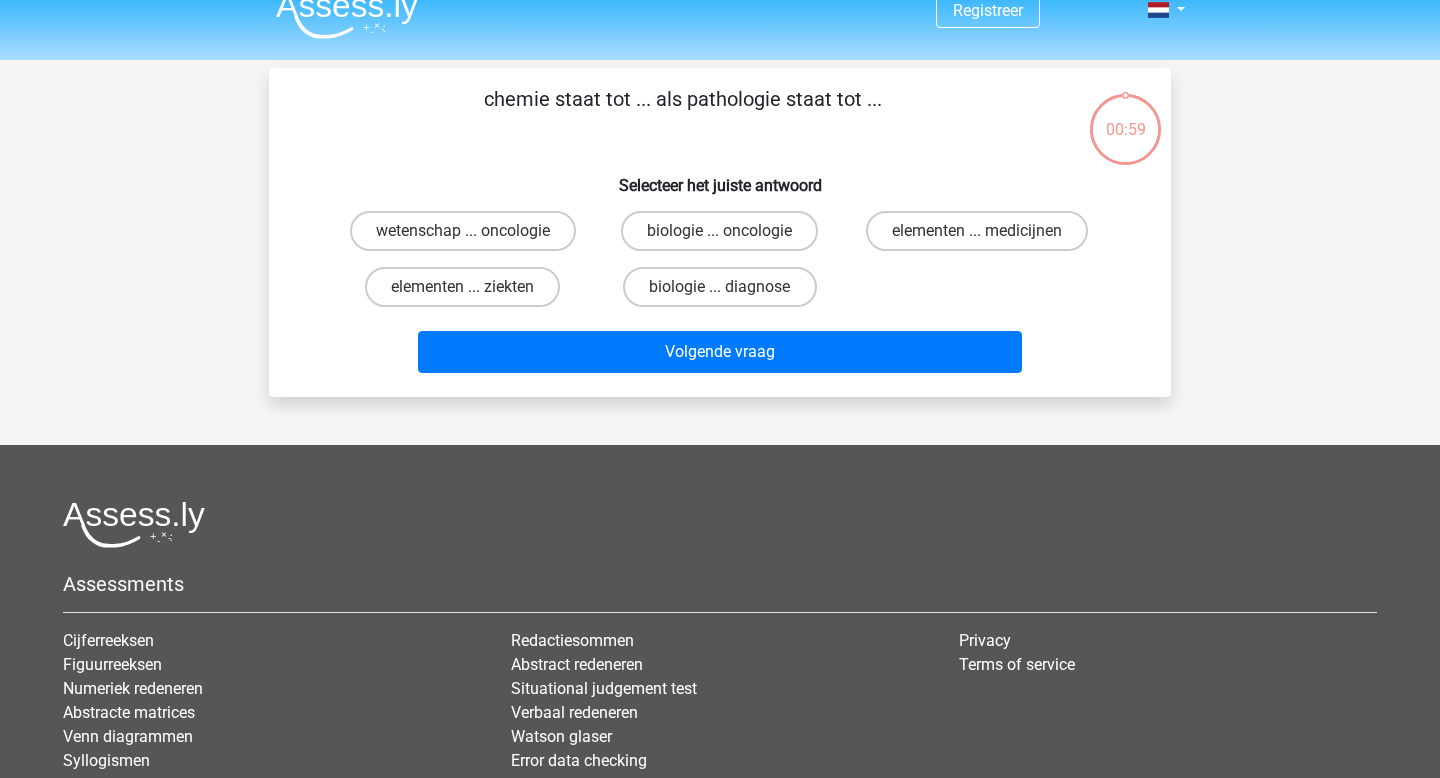 scroll, scrollTop: 23, scrollLeft: 0, axis: vertical 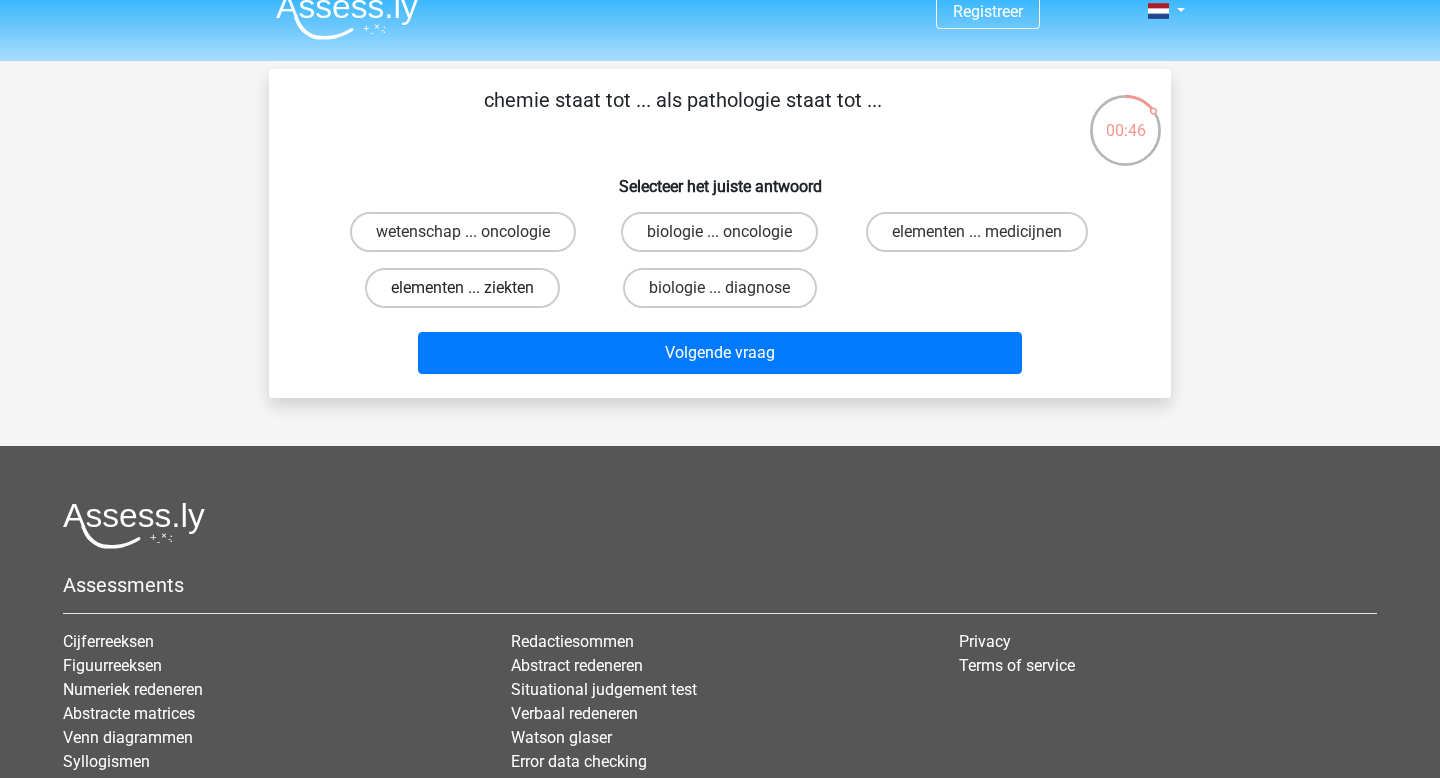 click on "elementen ... ziekten" at bounding box center (462, 288) 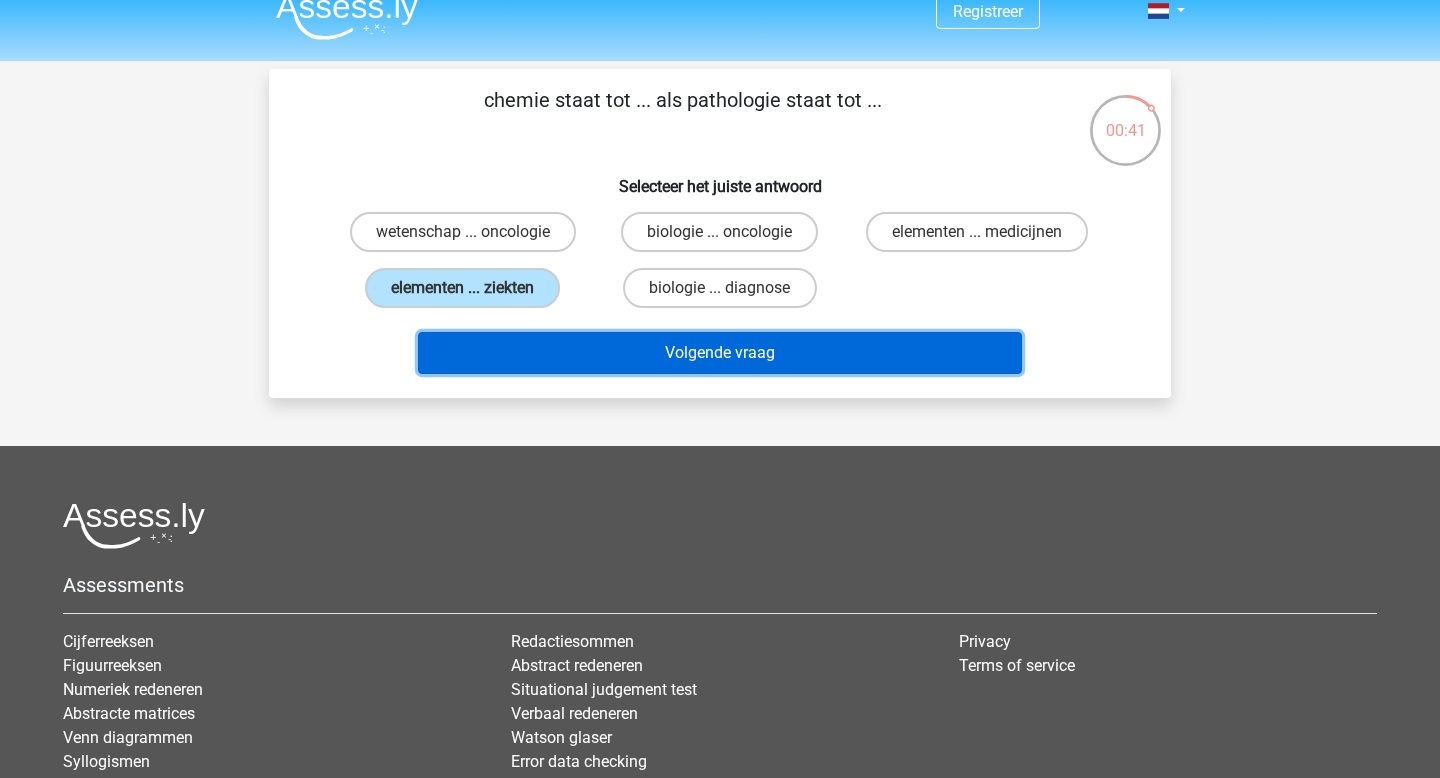 click on "Volgende vraag" at bounding box center [720, 353] 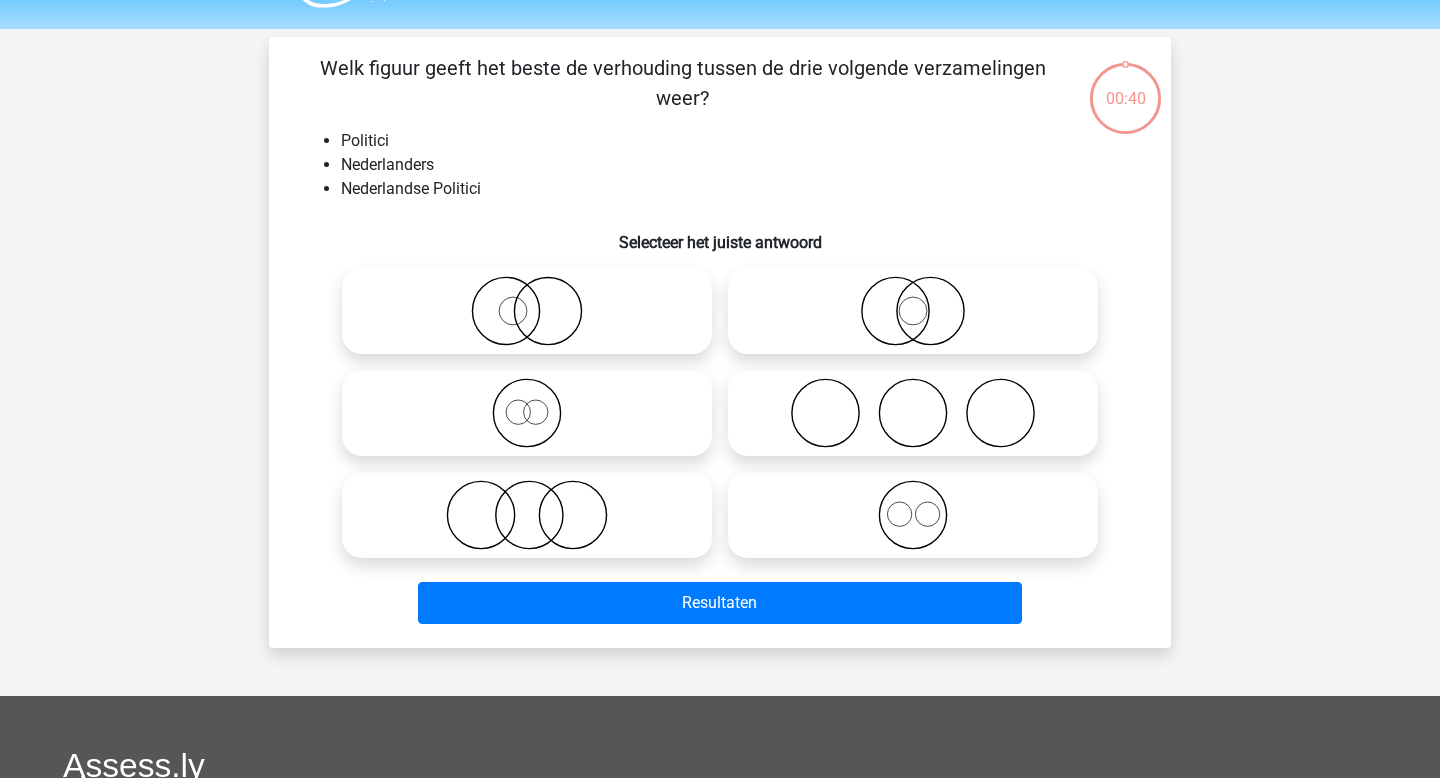 scroll, scrollTop: 53, scrollLeft: 0, axis: vertical 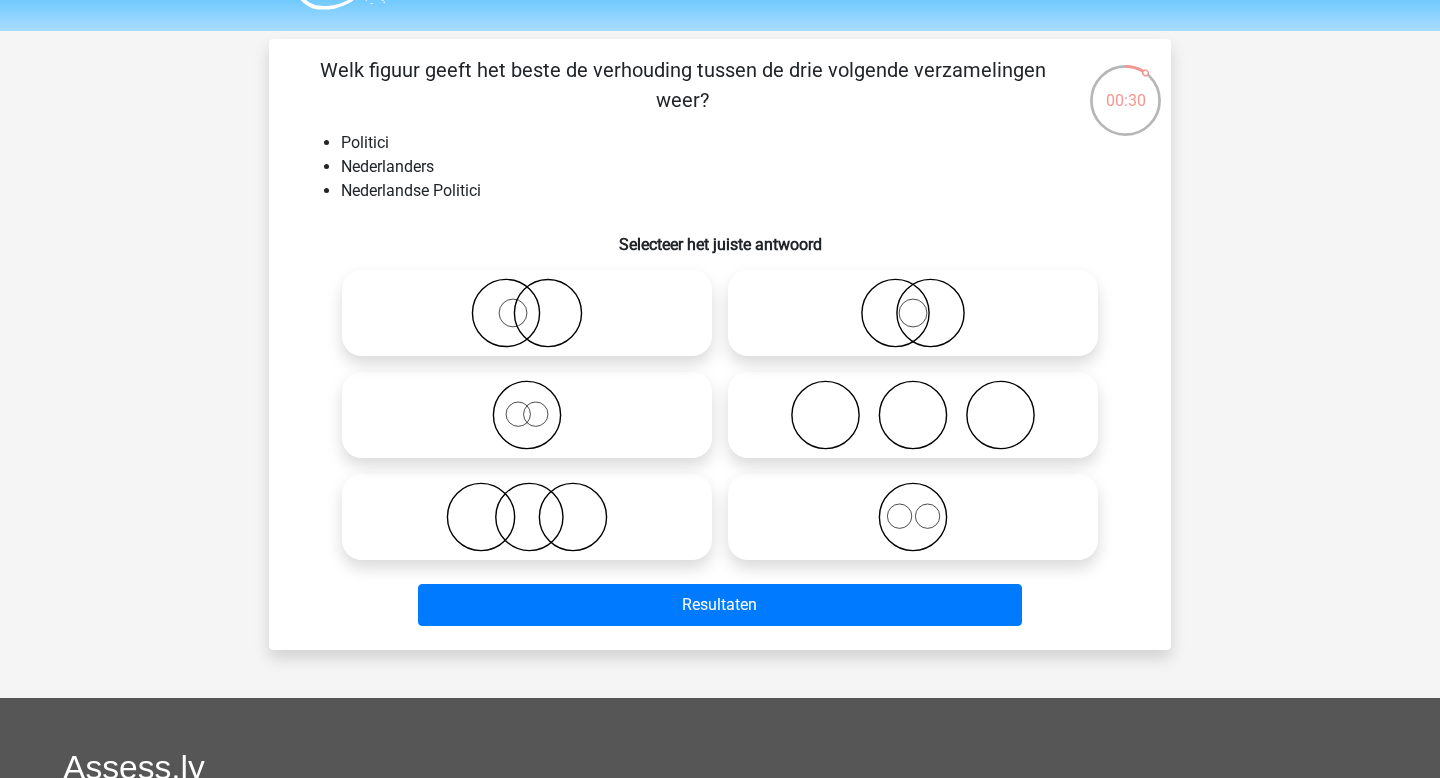 click 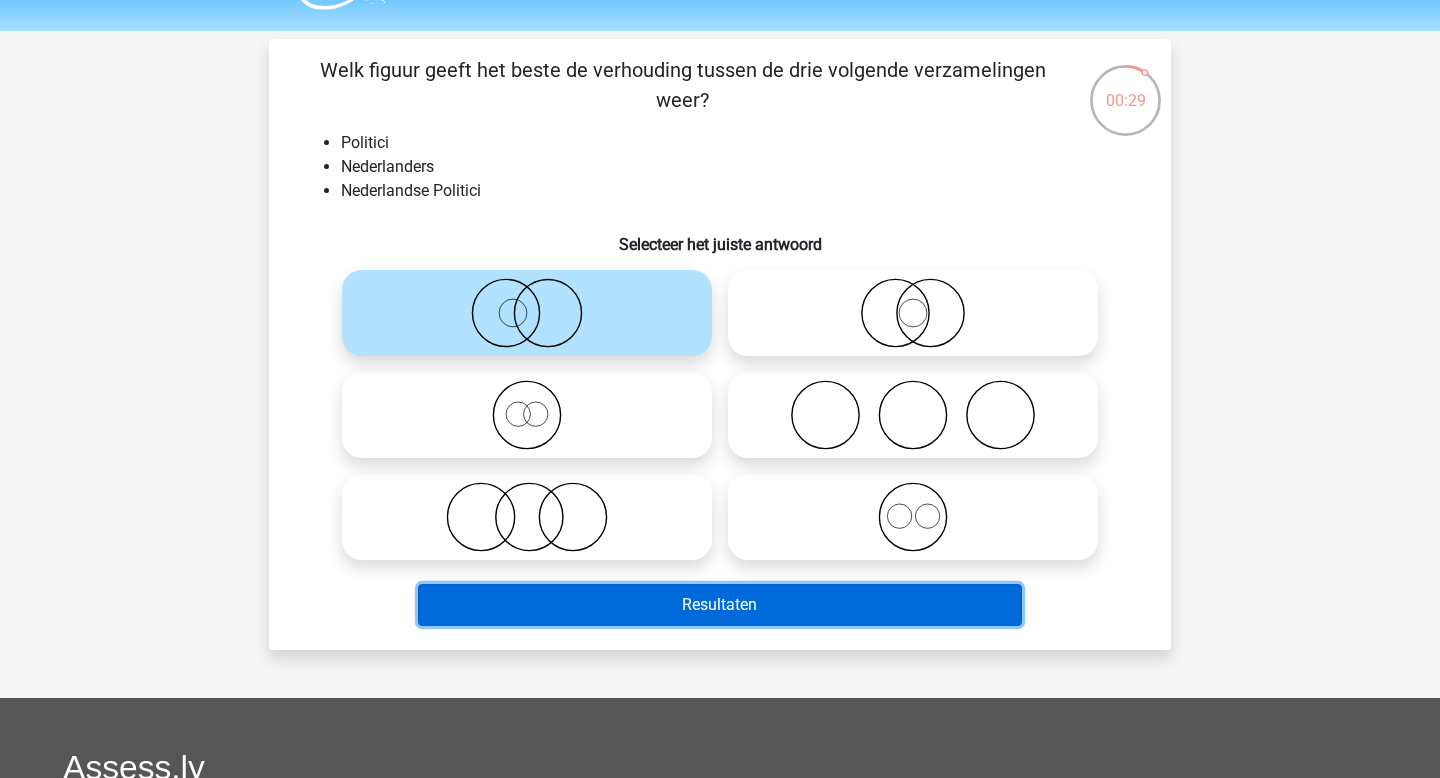 click on "Resultaten" at bounding box center [720, 605] 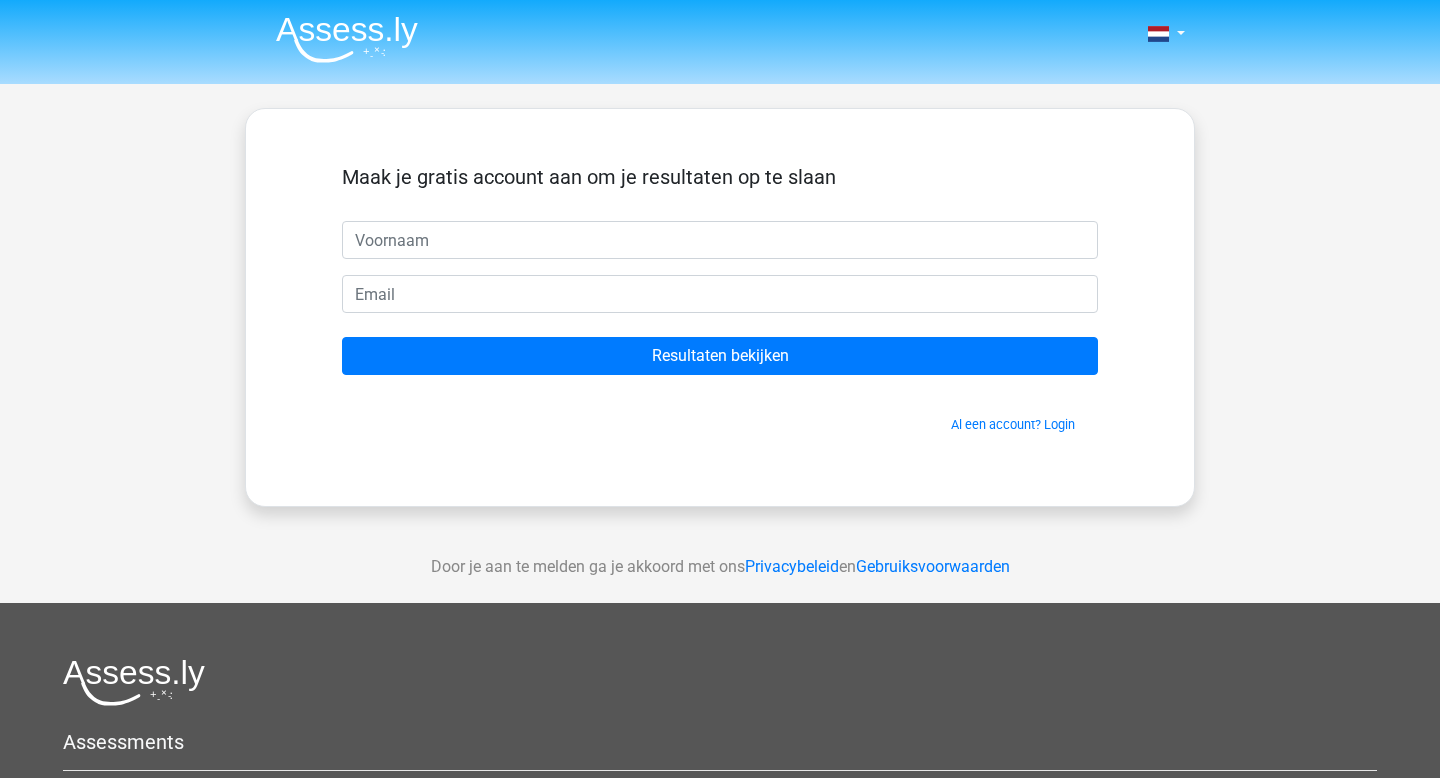 scroll, scrollTop: 0, scrollLeft: 0, axis: both 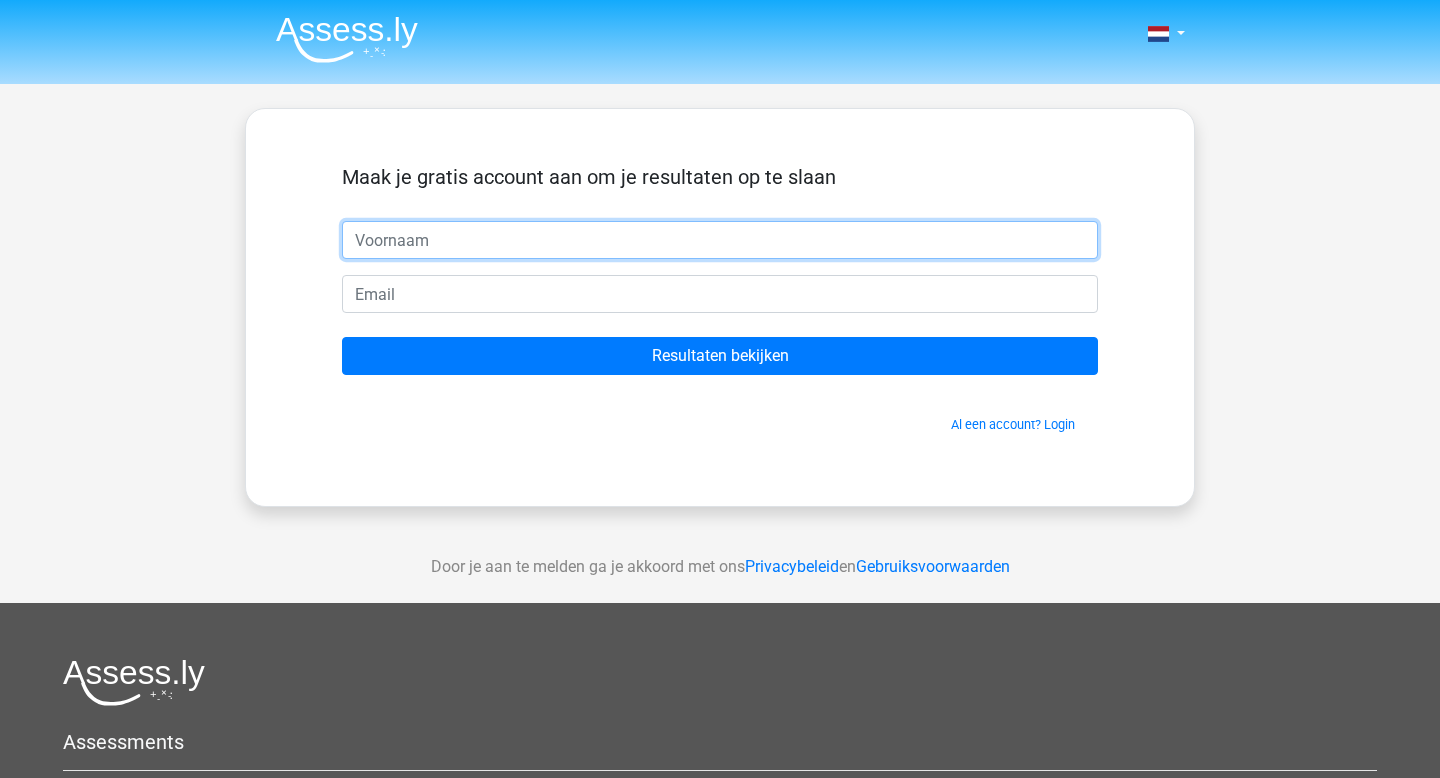 click at bounding box center (720, 240) 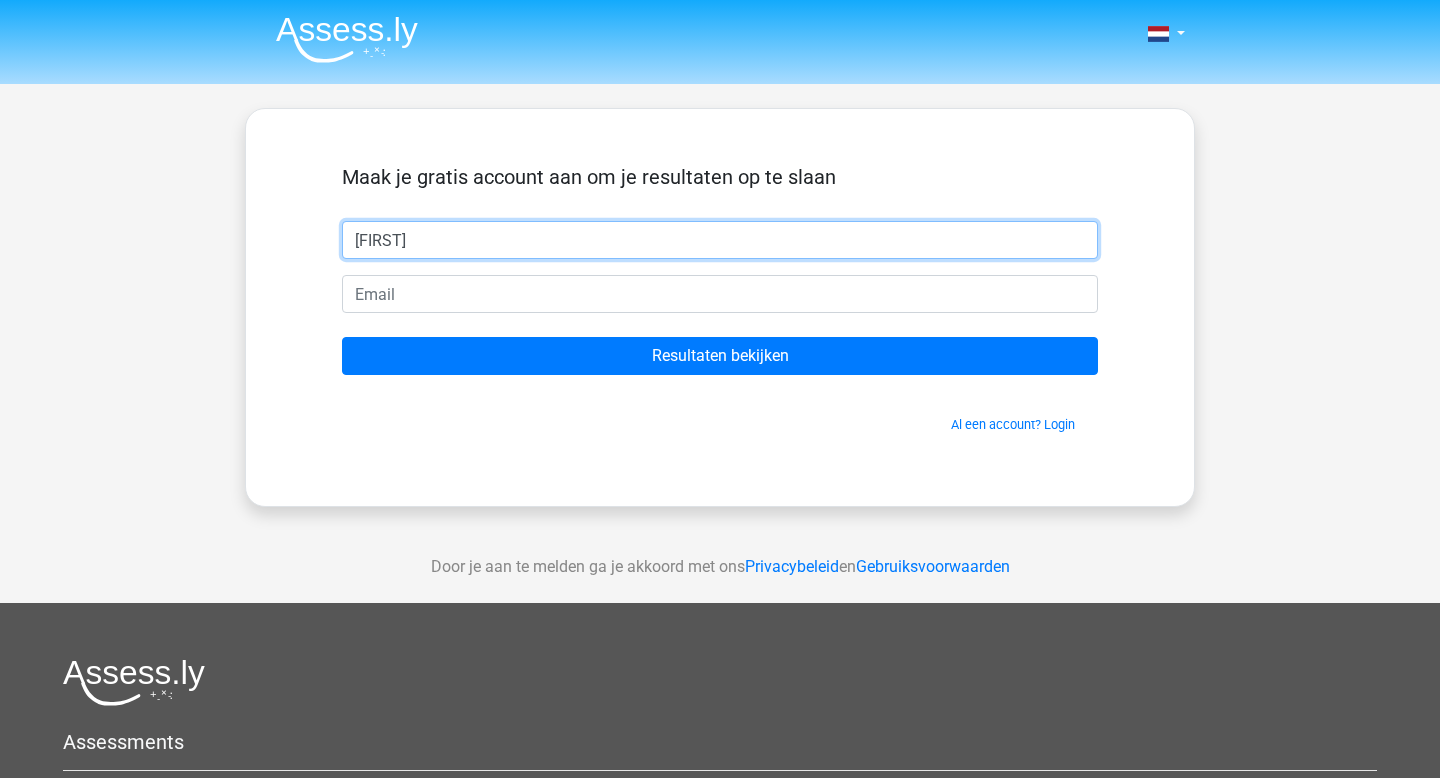 type on "Job" 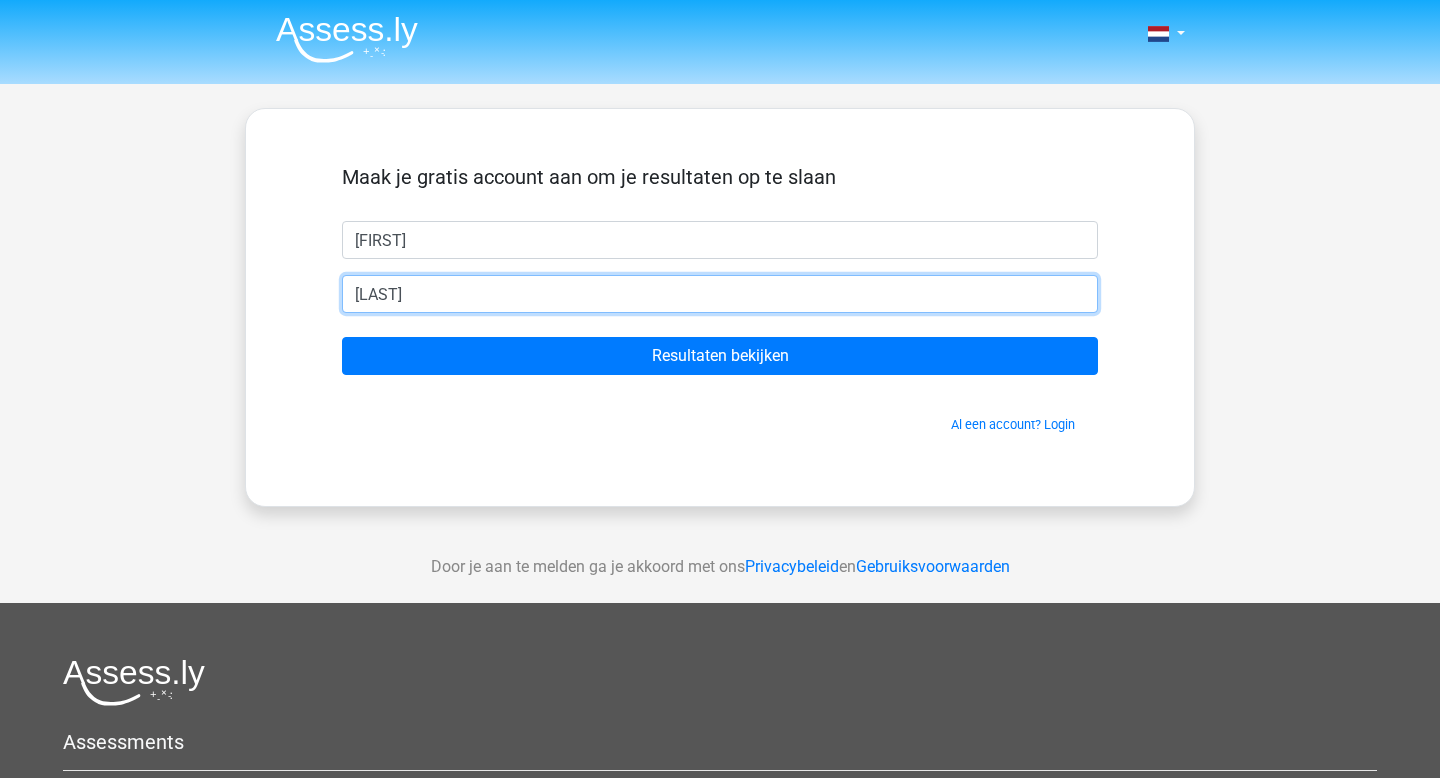 click on "Resultaten bekijken" at bounding box center [720, 356] 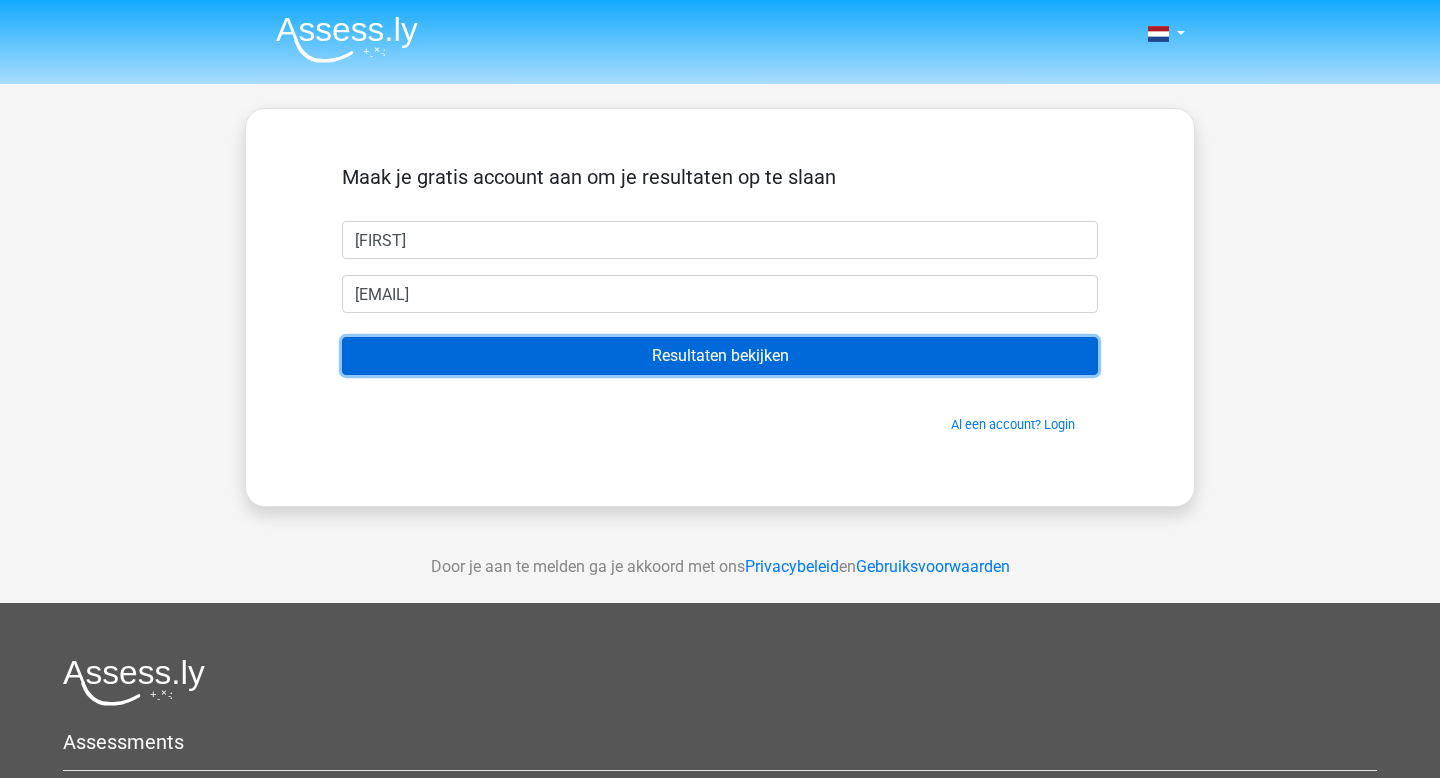 click on "Resultaten bekijken" at bounding box center [720, 356] 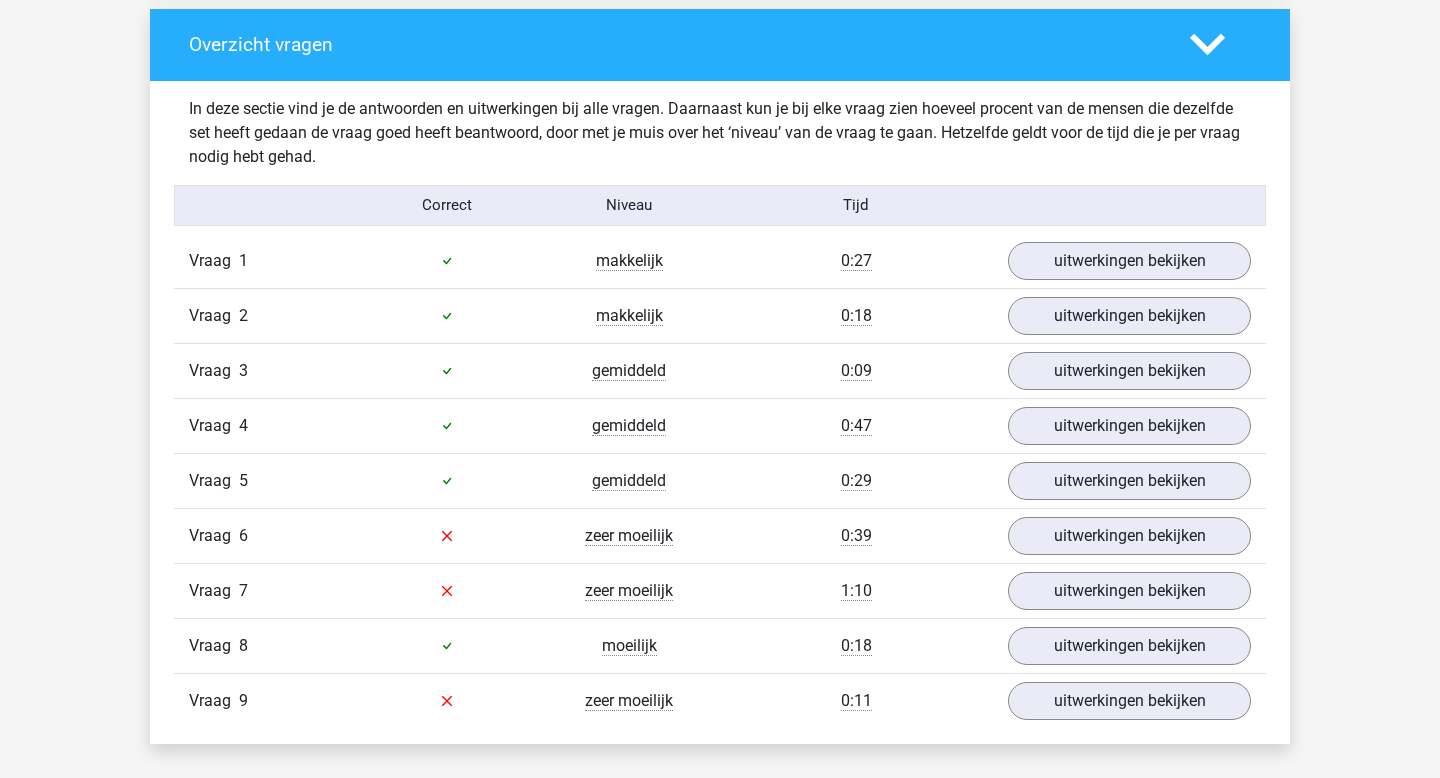 scroll, scrollTop: 2065, scrollLeft: 0, axis: vertical 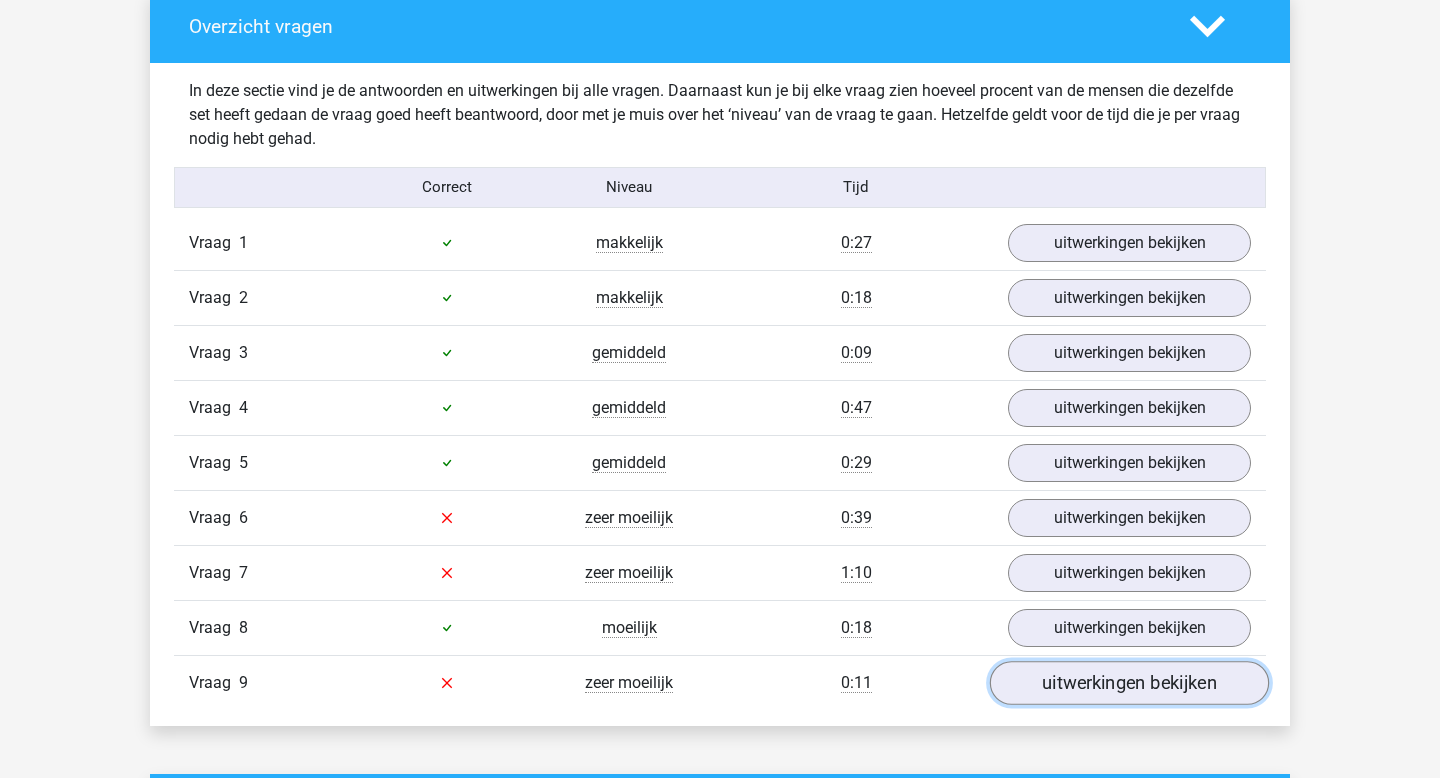 click on "uitwerkingen bekijken" at bounding box center [1129, 683] 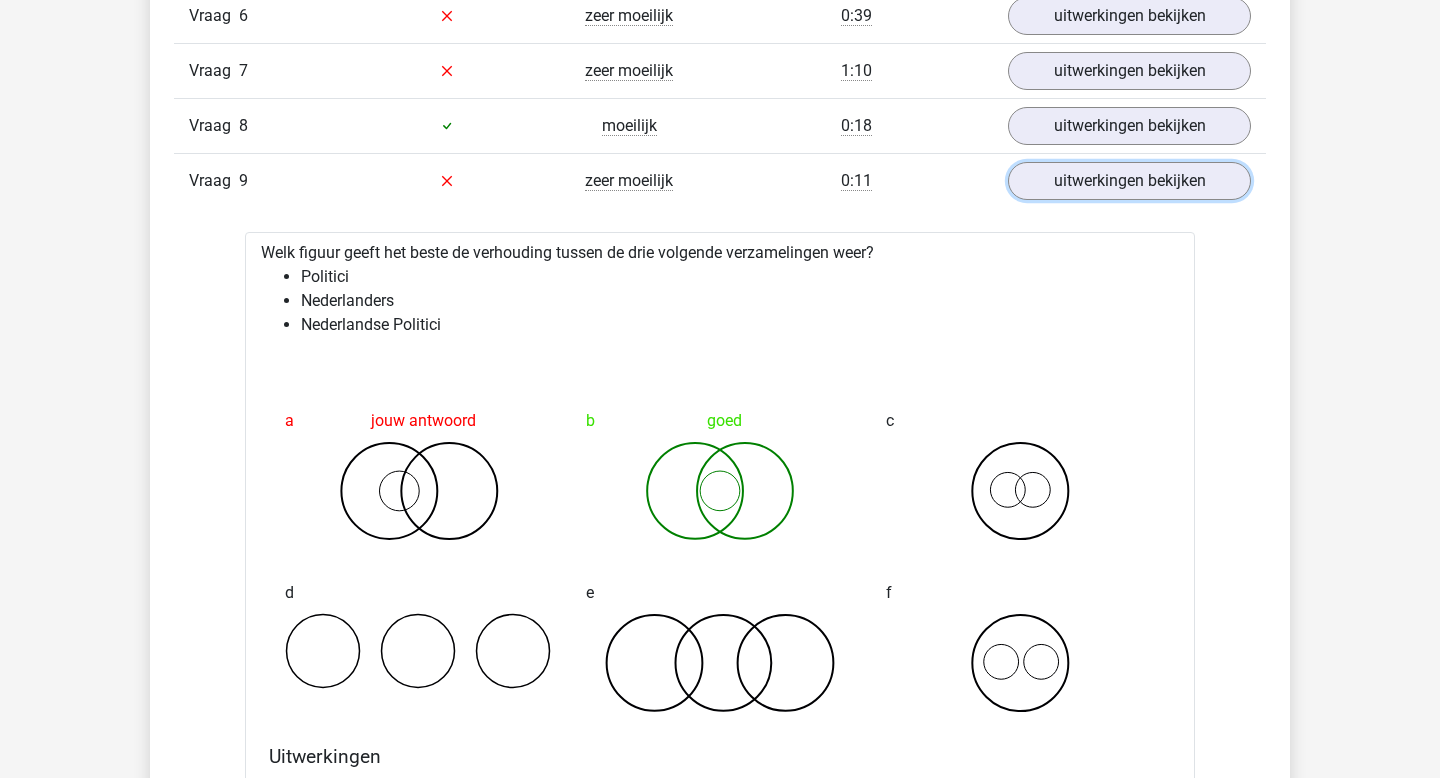 scroll, scrollTop: 2563, scrollLeft: 0, axis: vertical 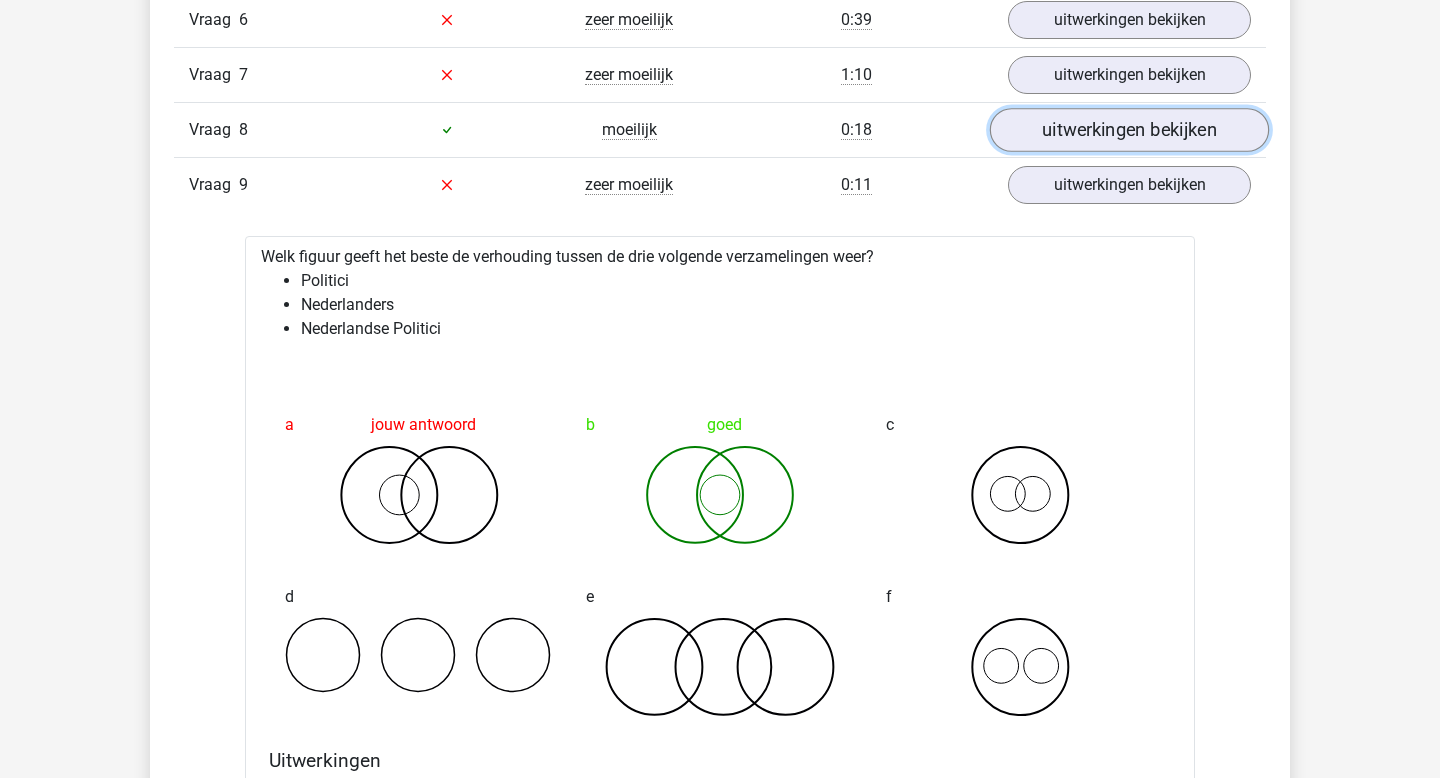 click on "uitwerkingen bekijken" at bounding box center (1129, 130) 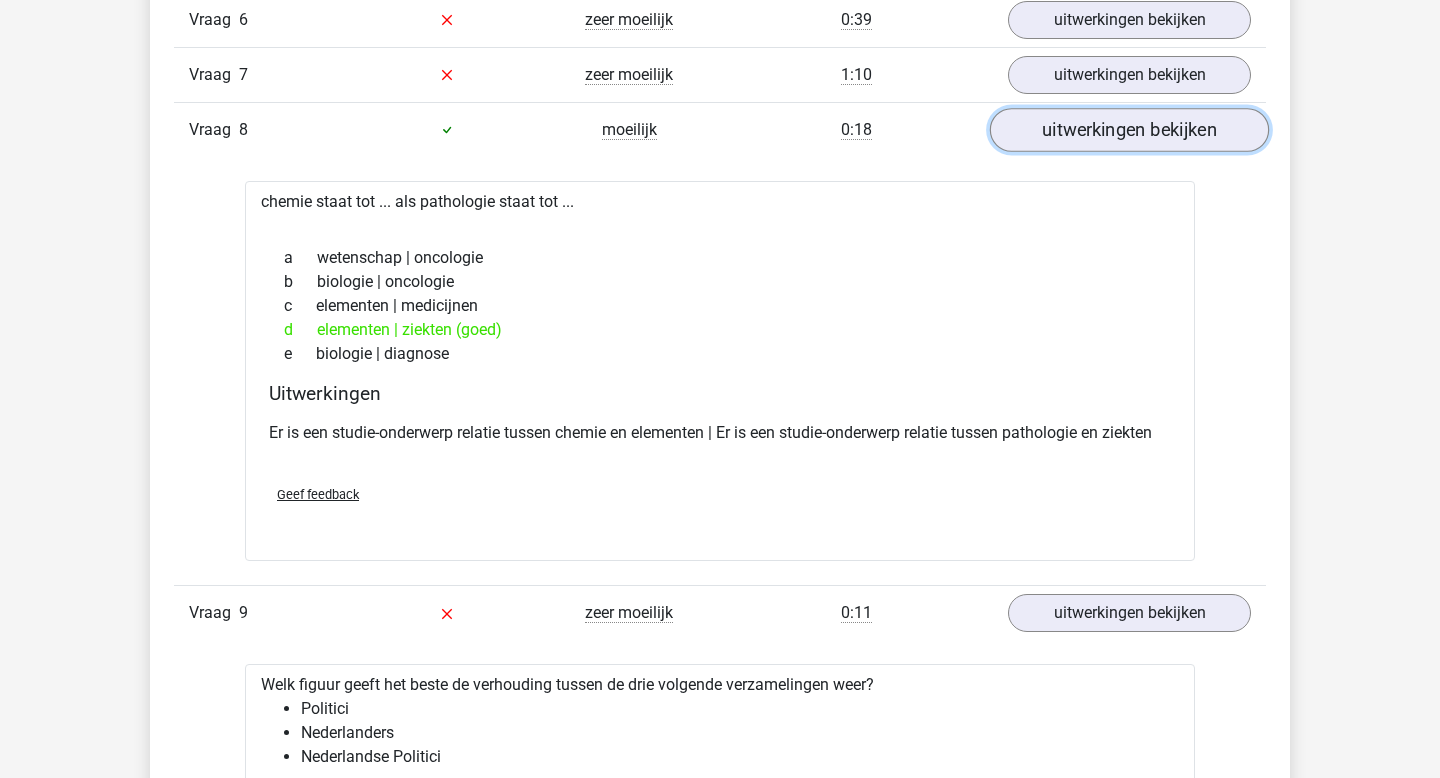 click on "uitwerkingen bekijken" at bounding box center [1129, 130] 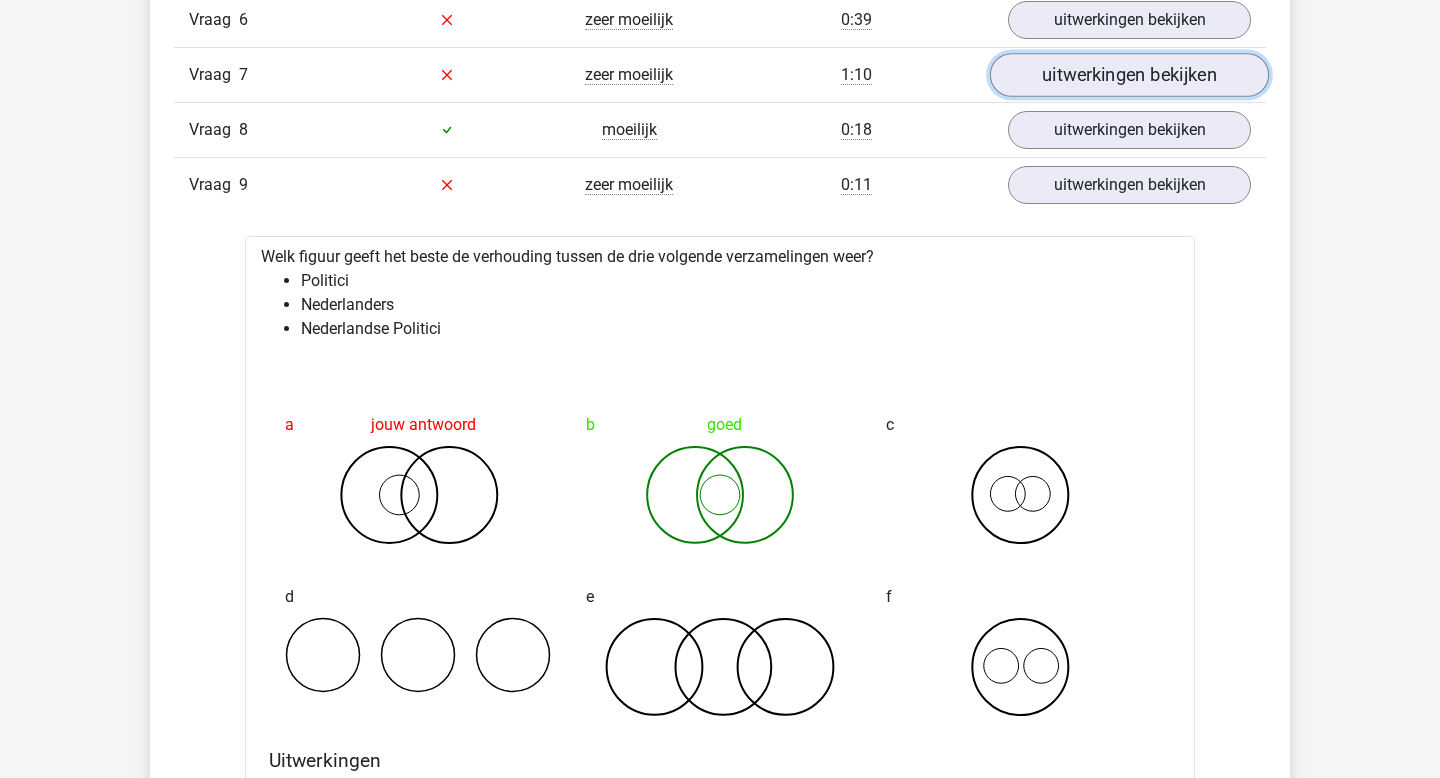 click on "uitwerkingen bekijken" at bounding box center (1129, 75) 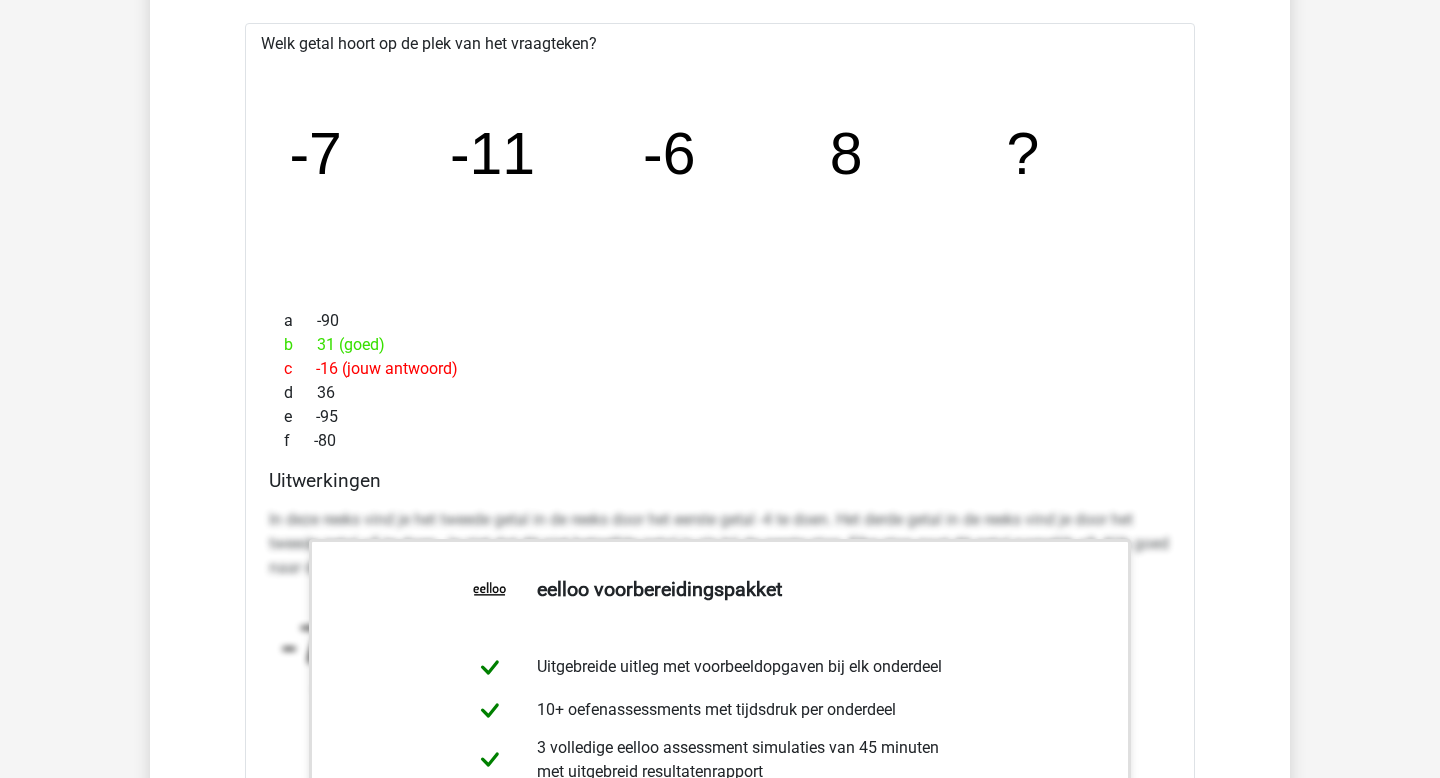 scroll, scrollTop: 2473, scrollLeft: 0, axis: vertical 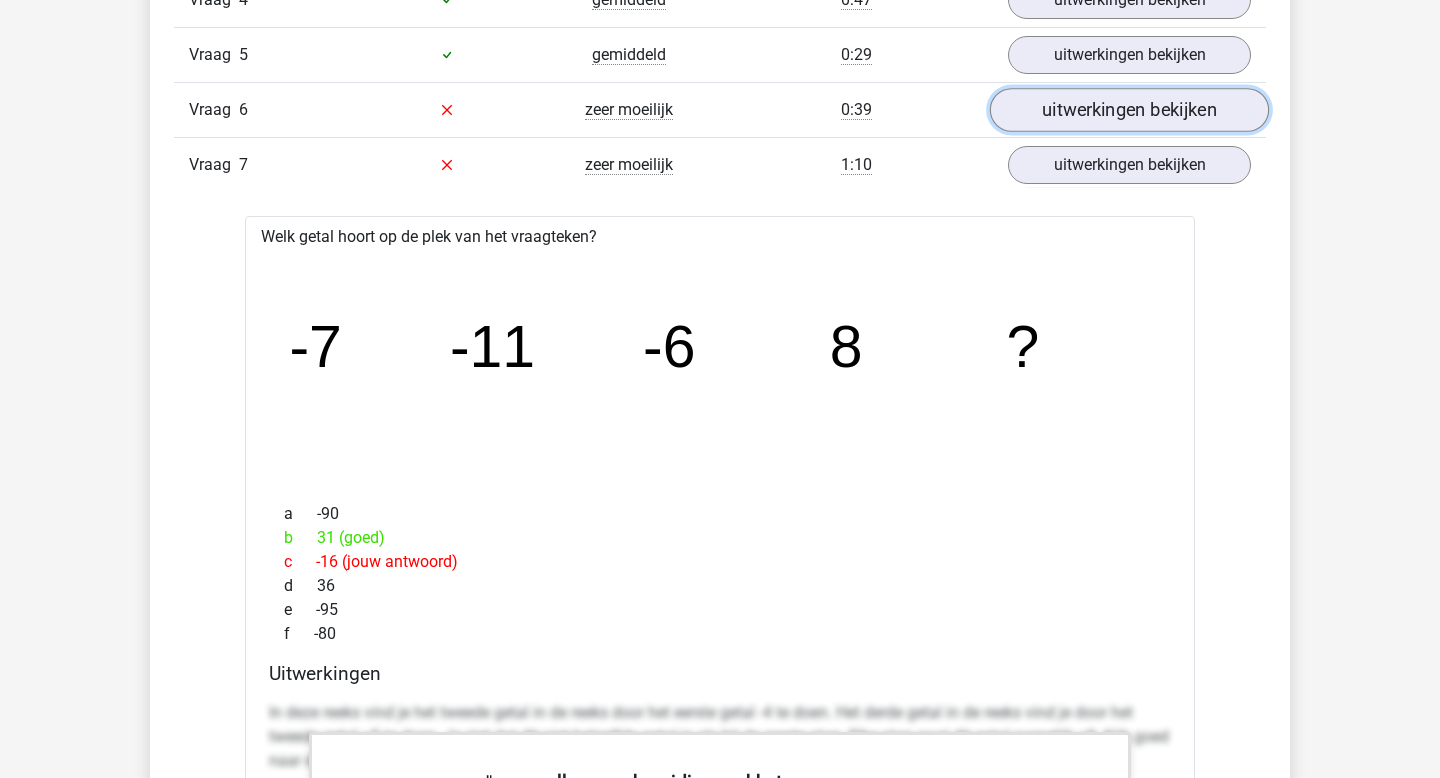 click on "uitwerkingen bekijken" at bounding box center (1129, 110) 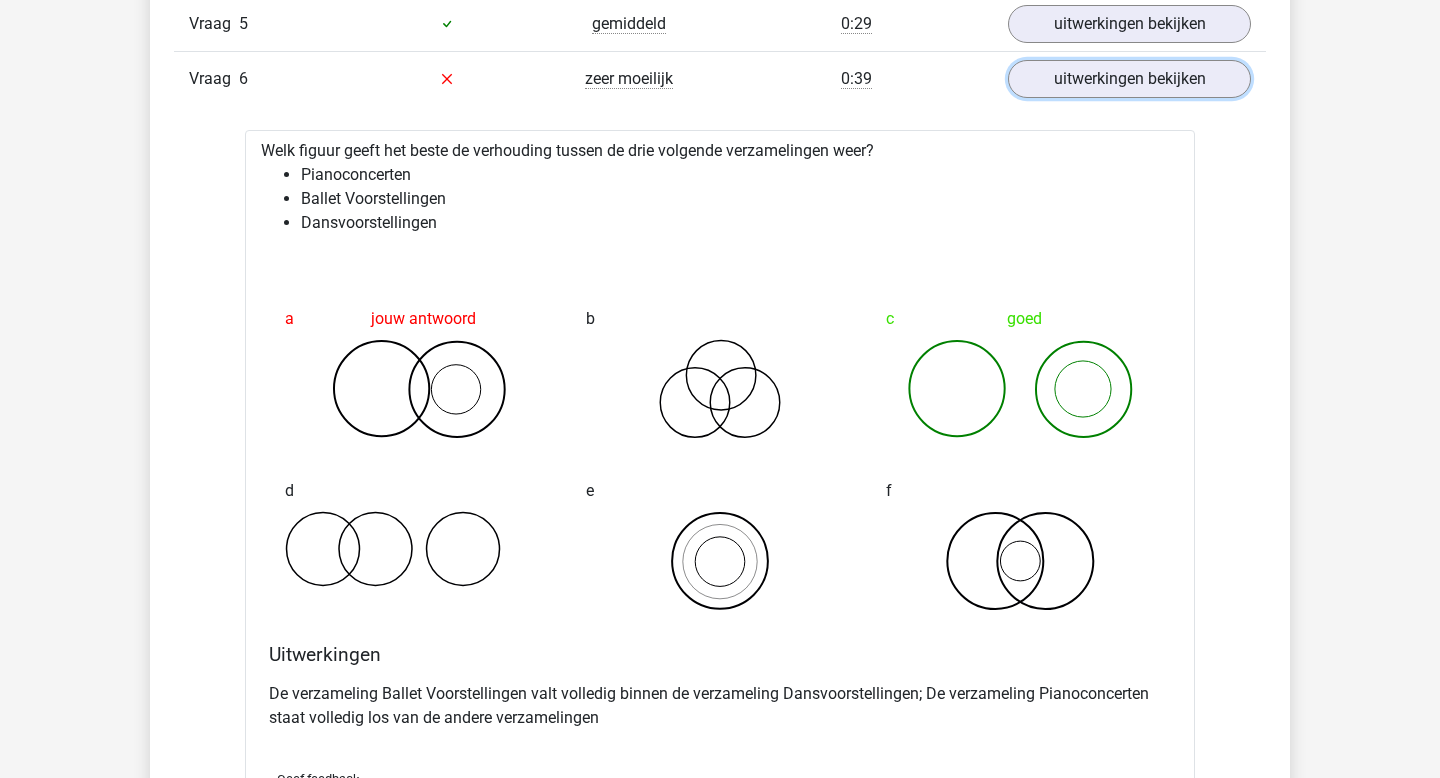 scroll, scrollTop: 2496, scrollLeft: 0, axis: vertical 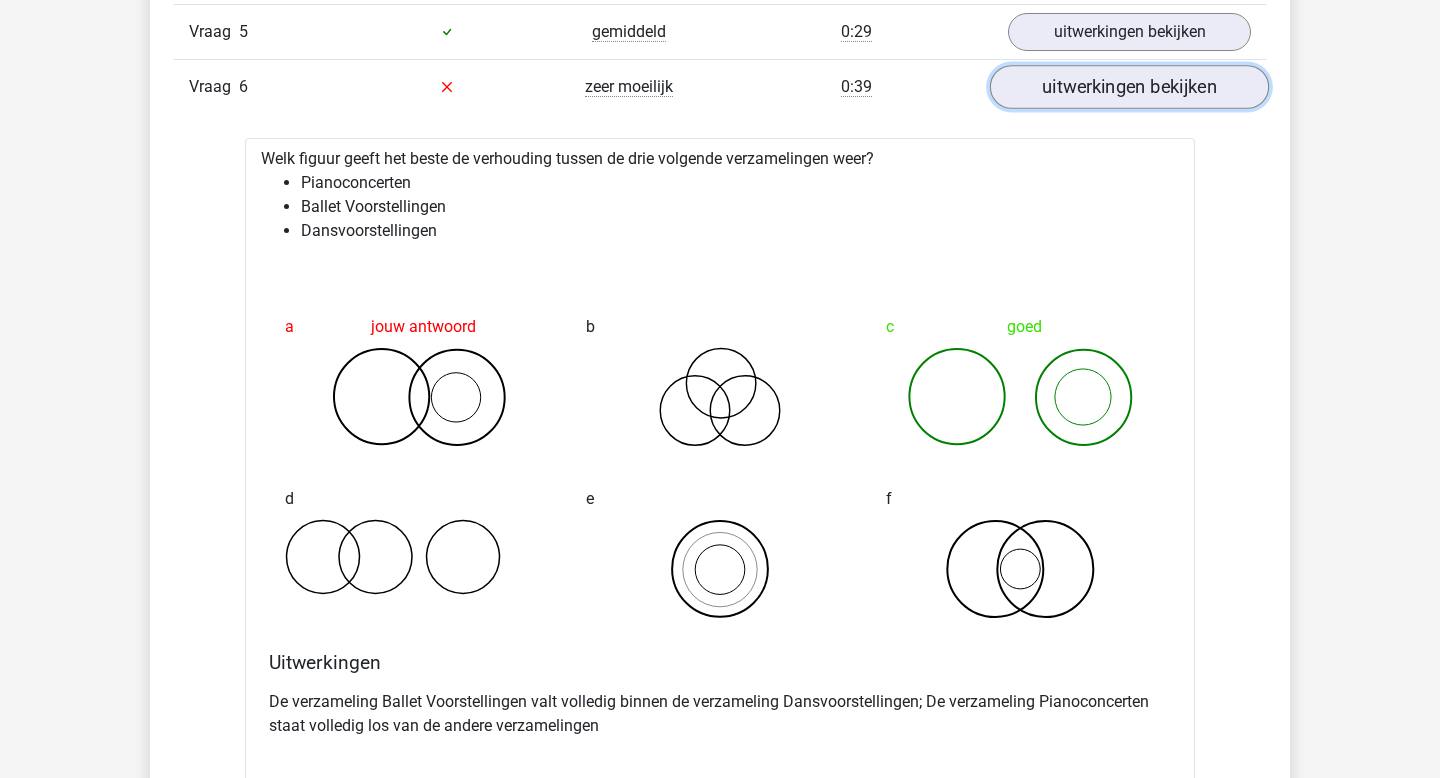click on "uitwerkingen bekijken" at bounding box center [1129, 87] 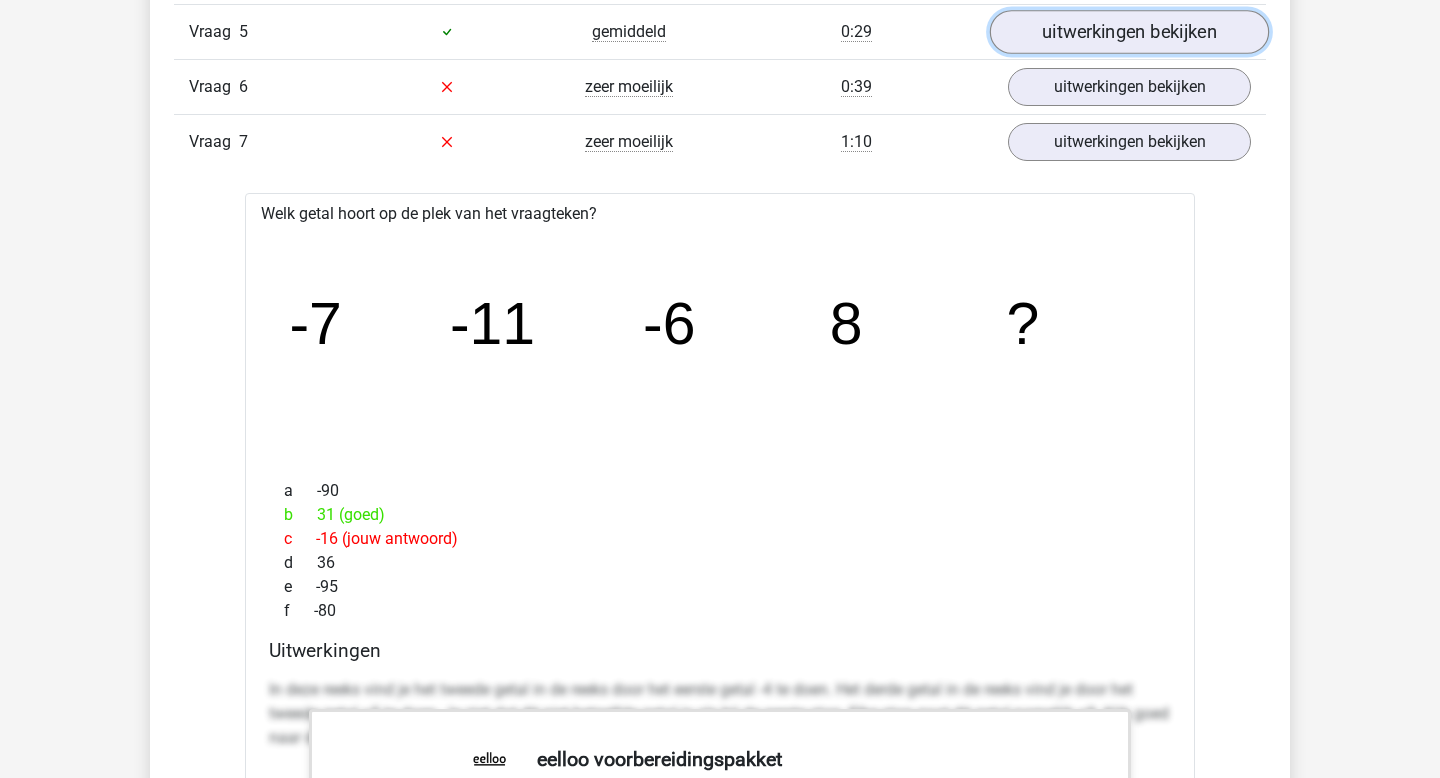 click on "uitwerkingen bekijken" at bounding box center (1129, 32) 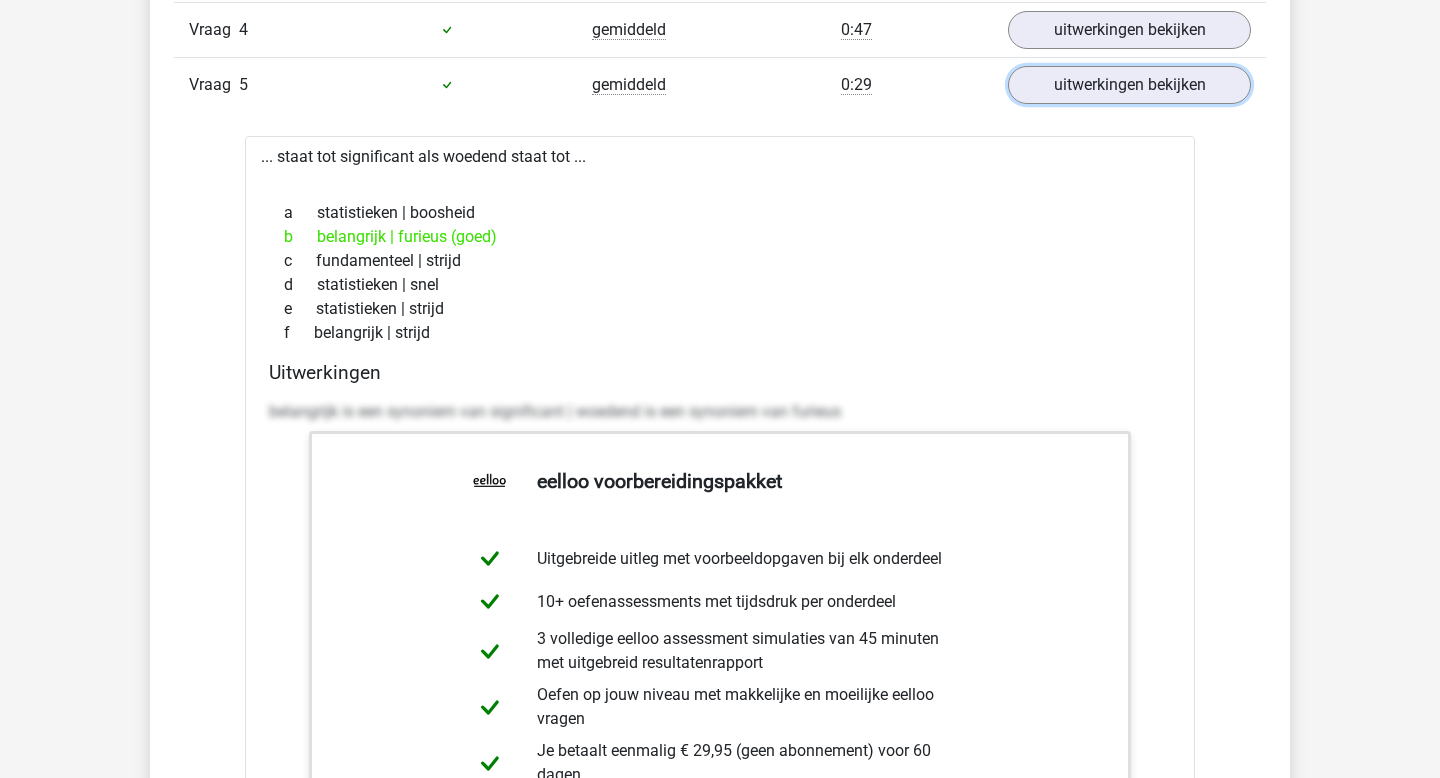 scroll, scrollTop: 2376, scrollLeft: 0, axis: vertical 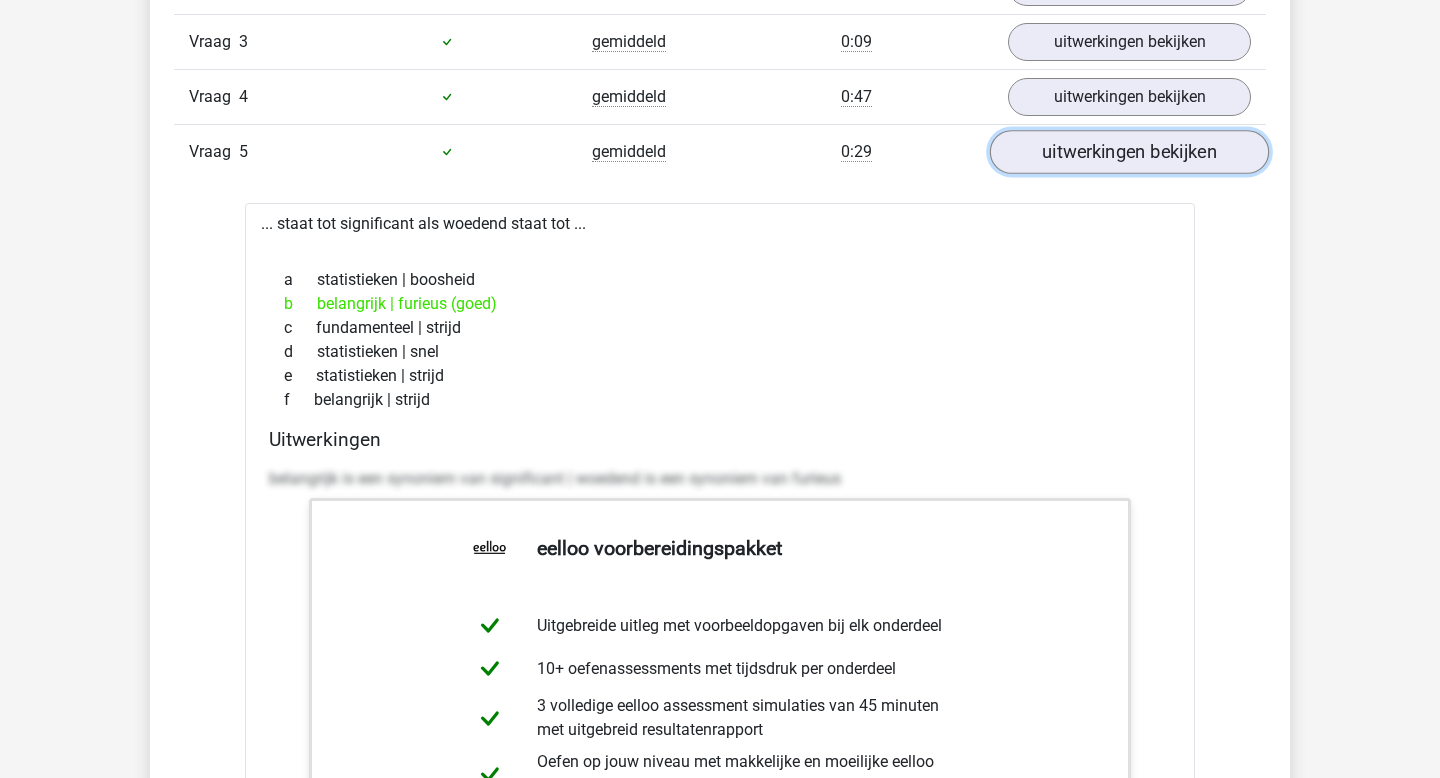 click on "uitwerkingen bekijken" at bounding box center (1129, 152) 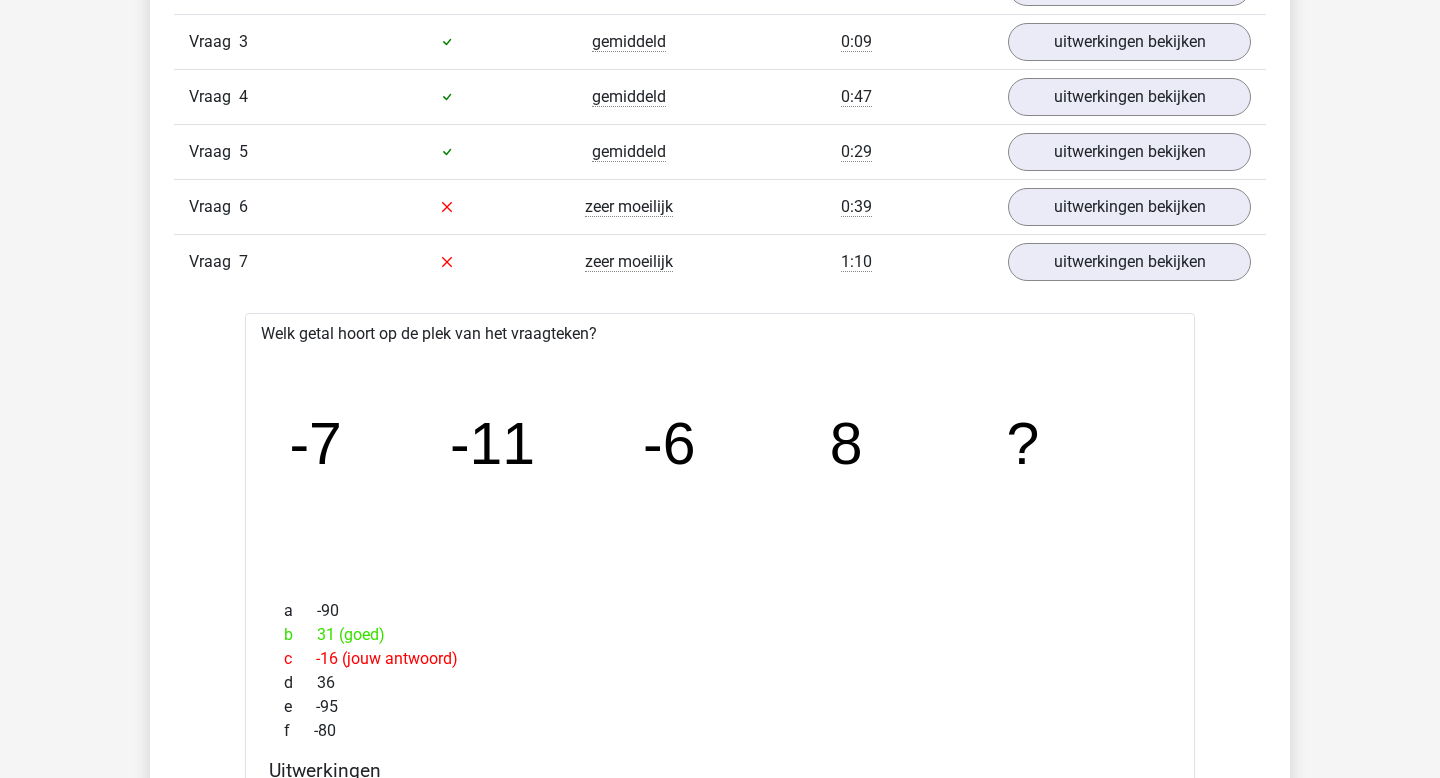 click on "Vraag
4
gemiddeld
0:47
uitwerkingen bekijken" at bounding box center (720, 96) 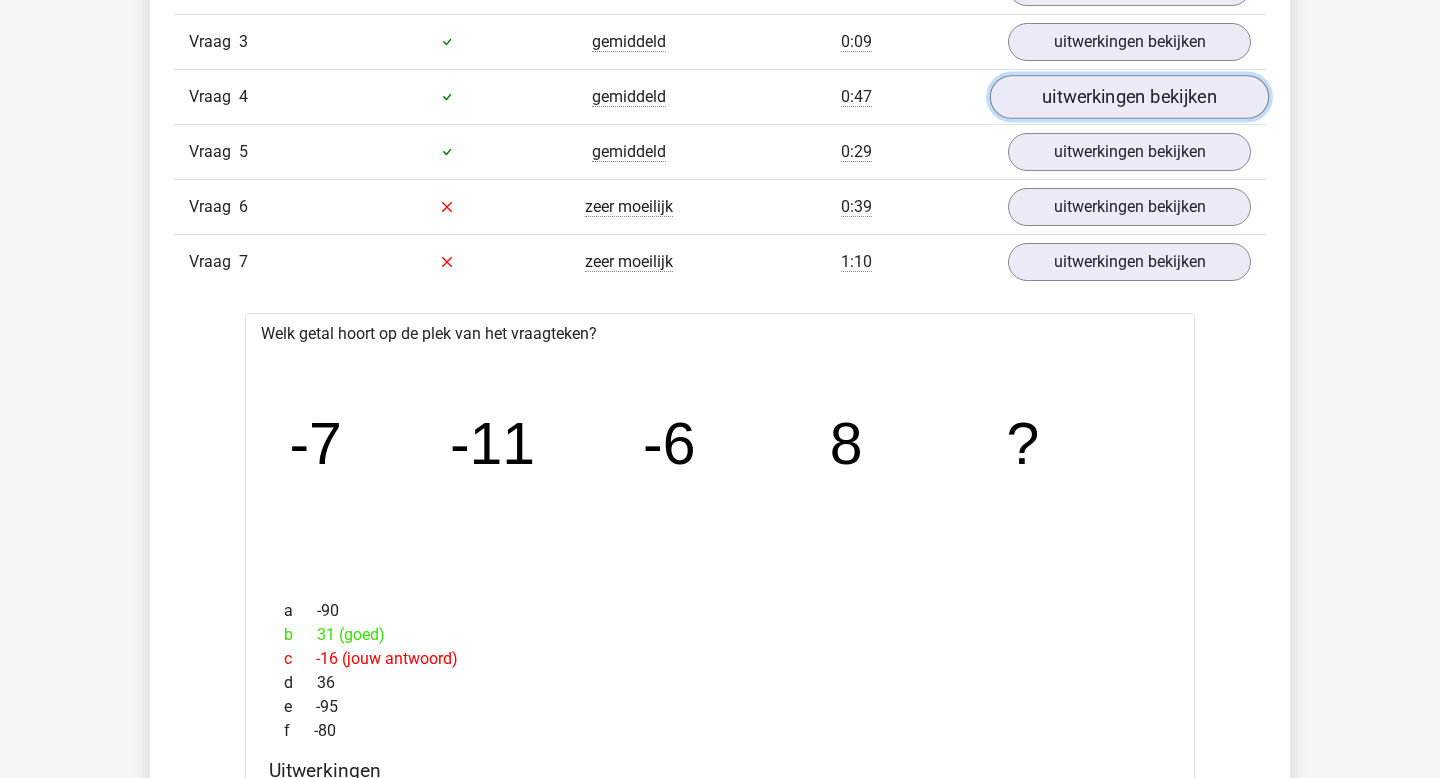 click on "uitwerkingen bekijken" at bounding box center (1129, 97) 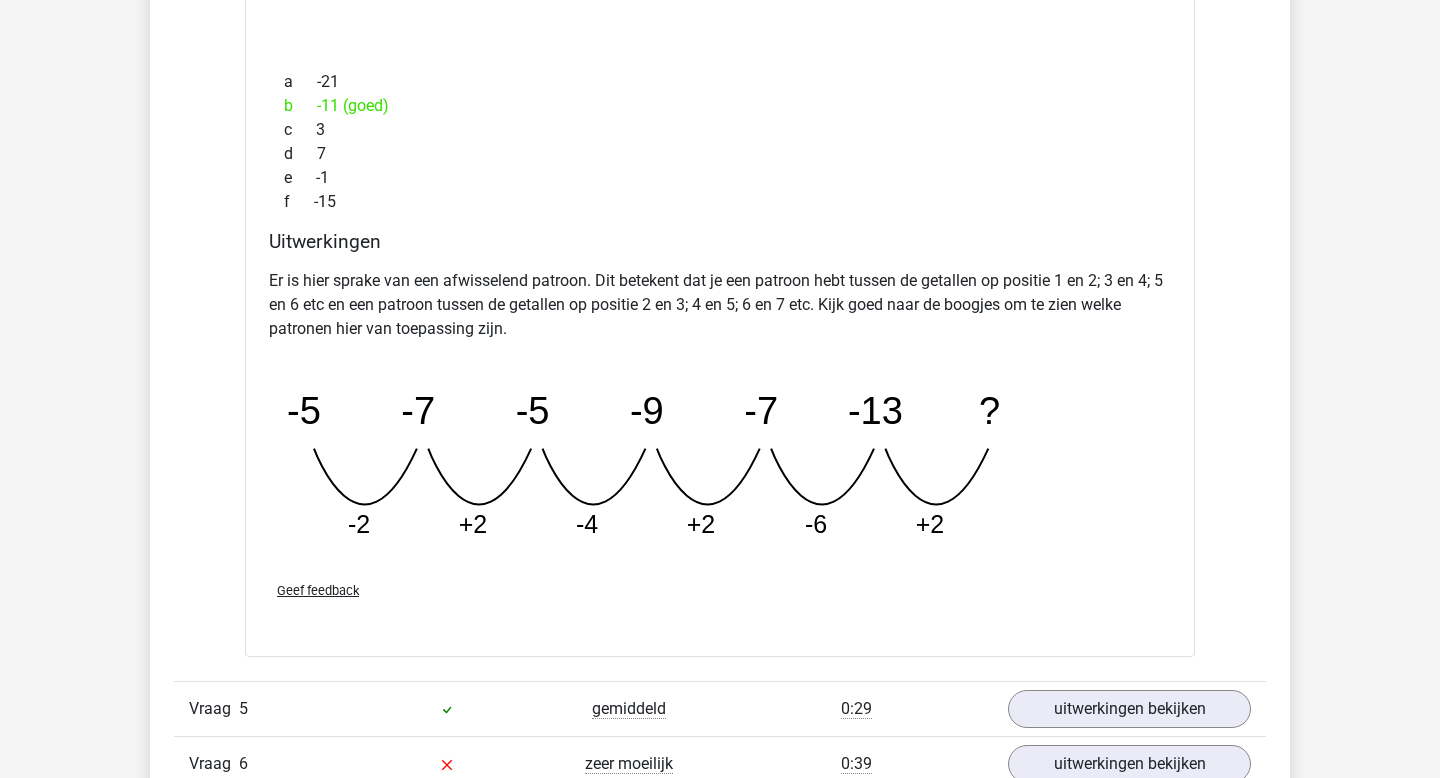 scroll, scrollTop: 2744, scrollLeft: 0, axis: vertical 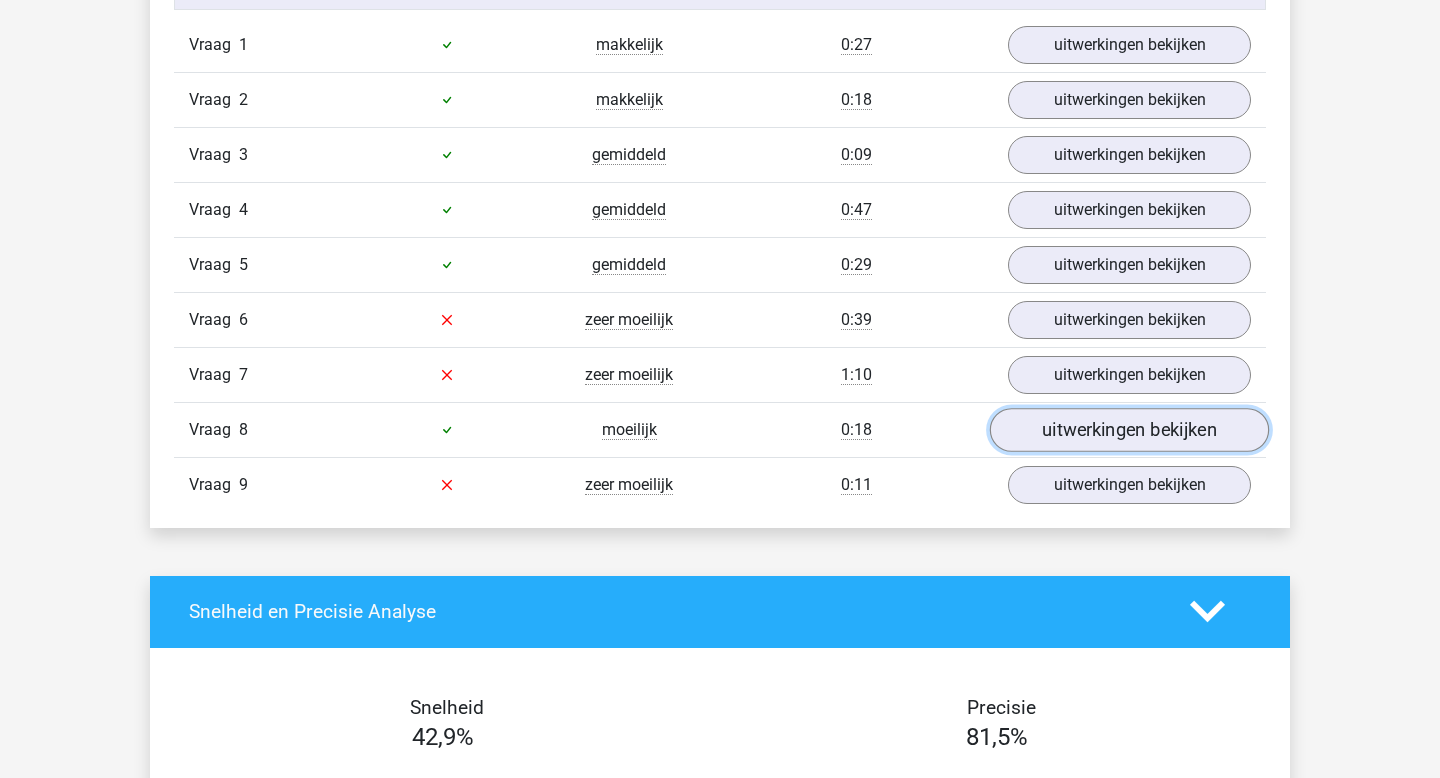 click on "uitwerkingen bekijken" at bounding box center (1129, 430) 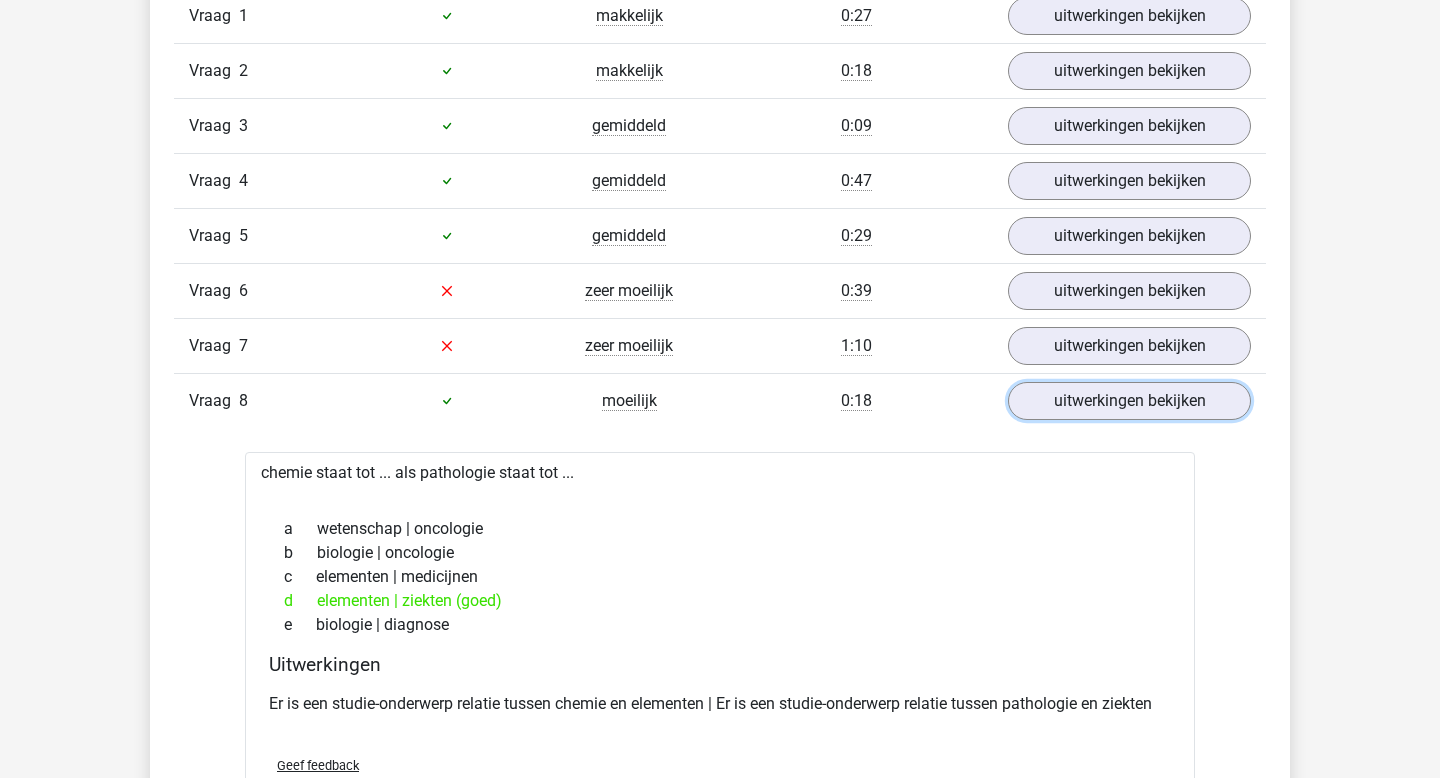 scroll, scrollTop: 2268, scrollLeft: 0, axis: vertical 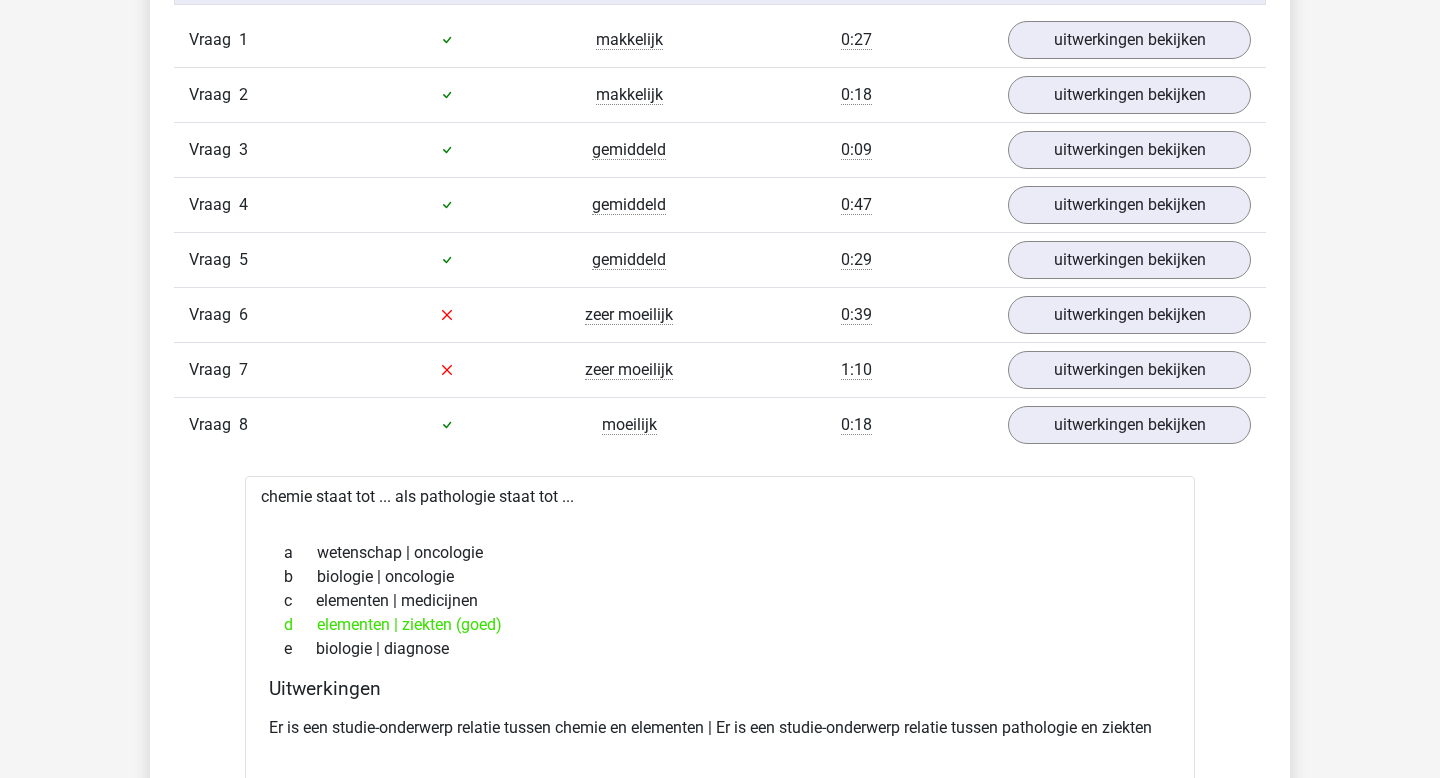 click on "Vraag
7
zeer moeilijk
1:10
uitwerkingen bekijken" at bounding box center [720, 369] 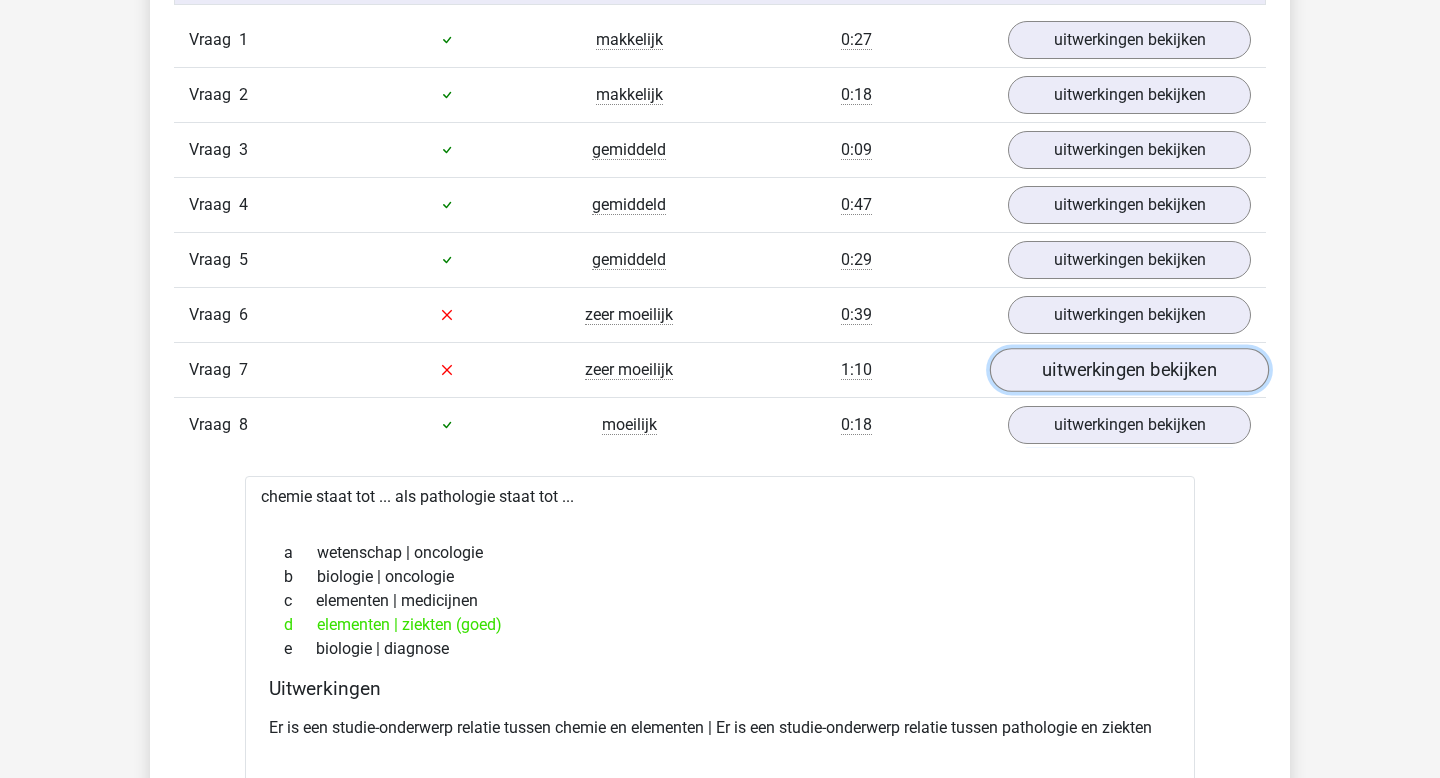 click on "uitwerkingen bekijken" at bounding box center [1129, 370] 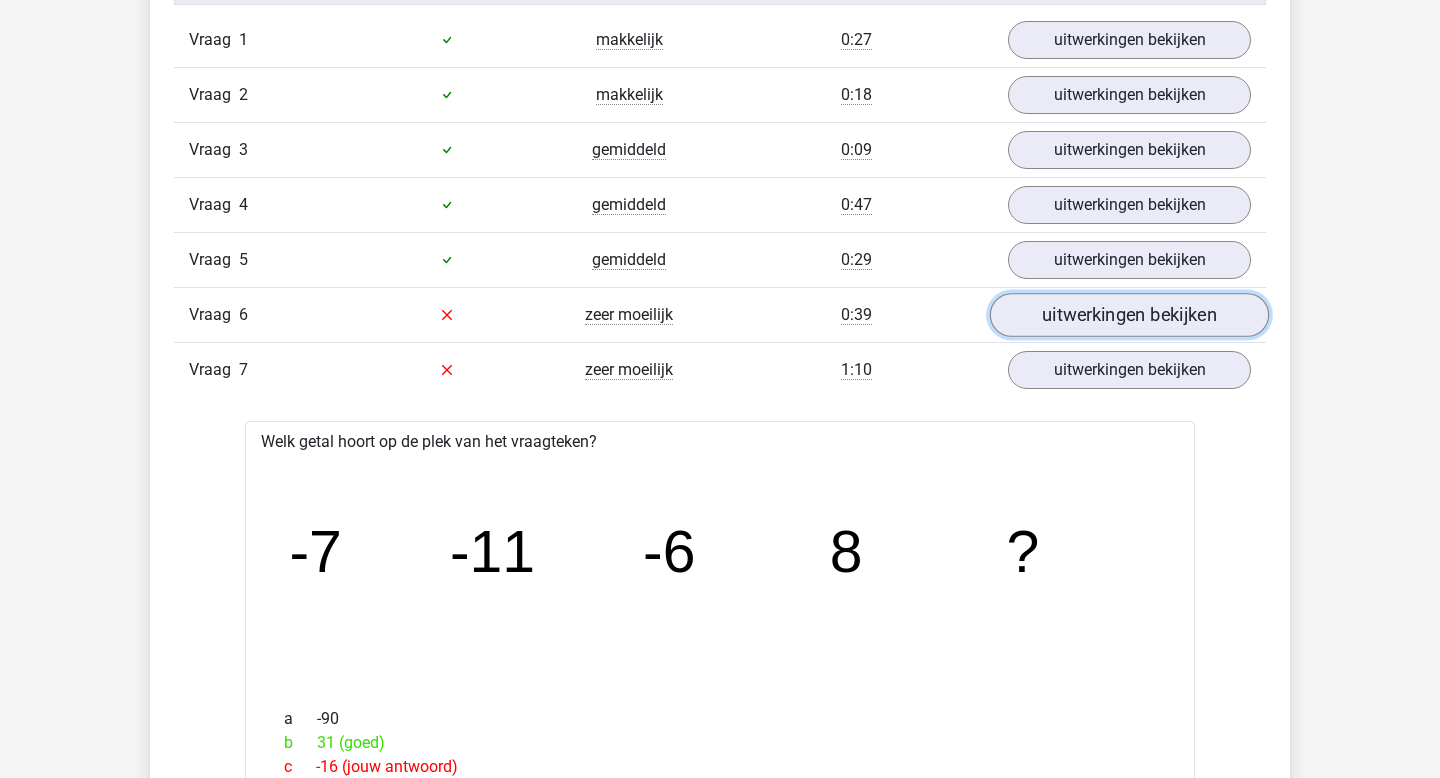 click on "uitwerkingen bekijken" at bounding box center [1129, 315] 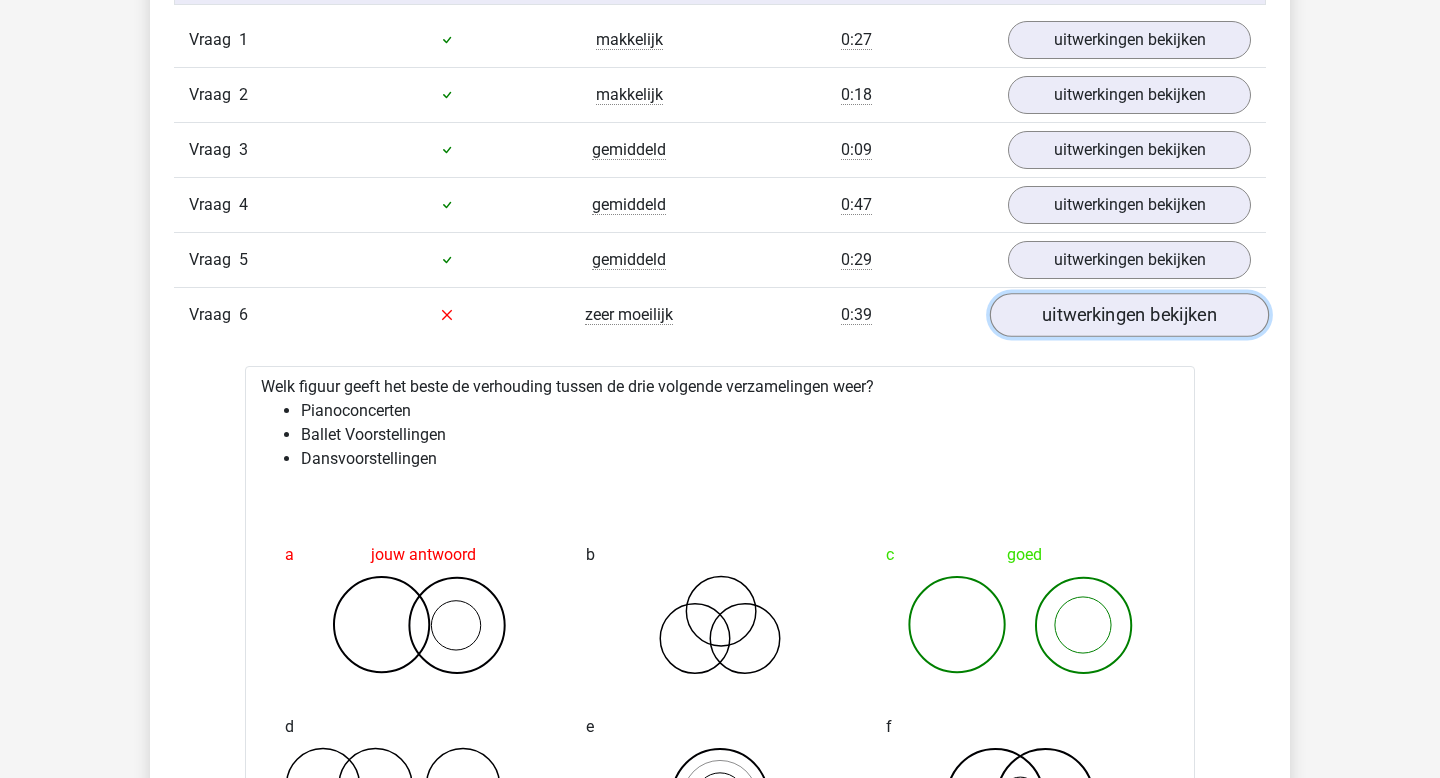 click on "uitwerkingen bekijken" at bounding box center [1129, 315] 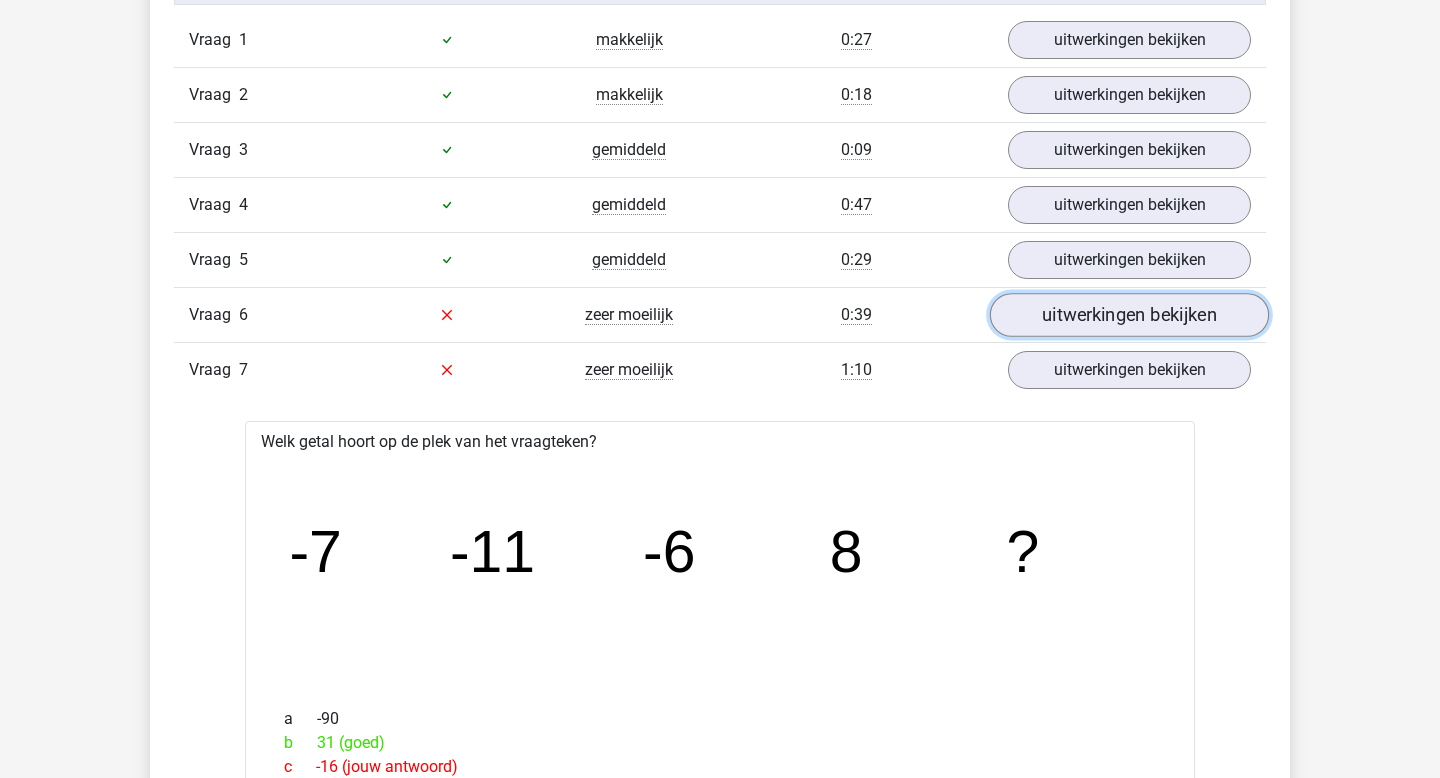 click on "uitwerkingen bekijken" at bounding box center [1129, 315] 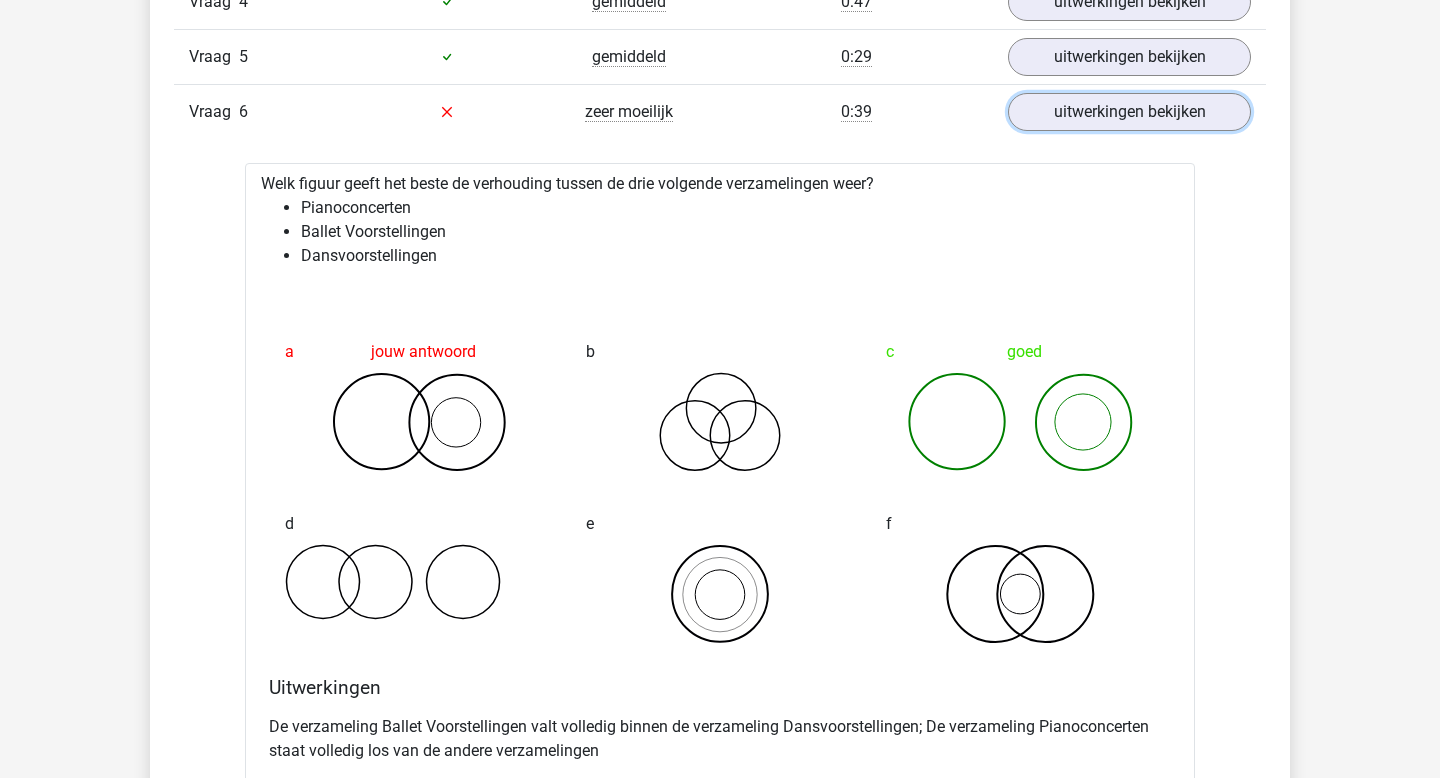 scroll, scrollTop: 2469, scrollLeft: 0, axis: vertical 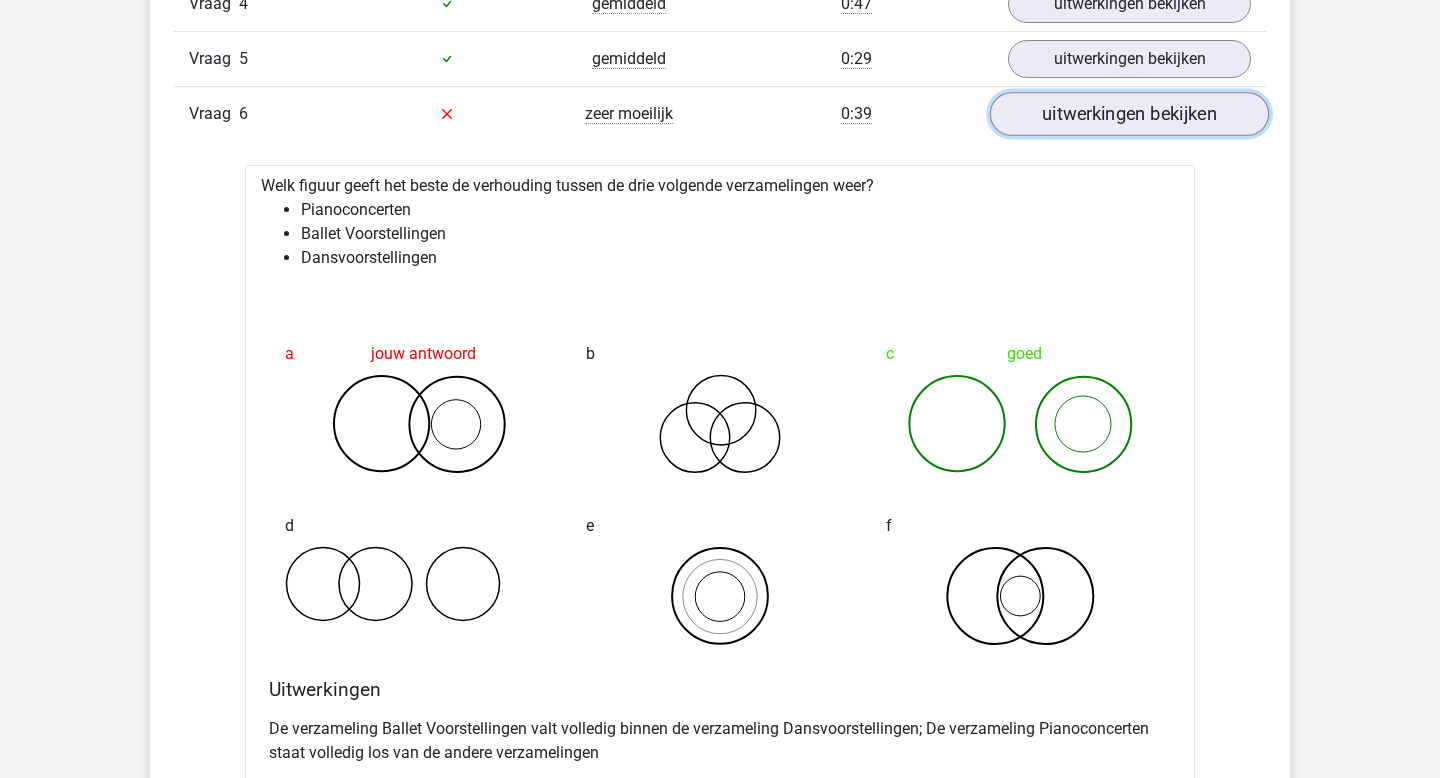 click on "uitwerkingen bekijken" at bounding box center [1129, 114] 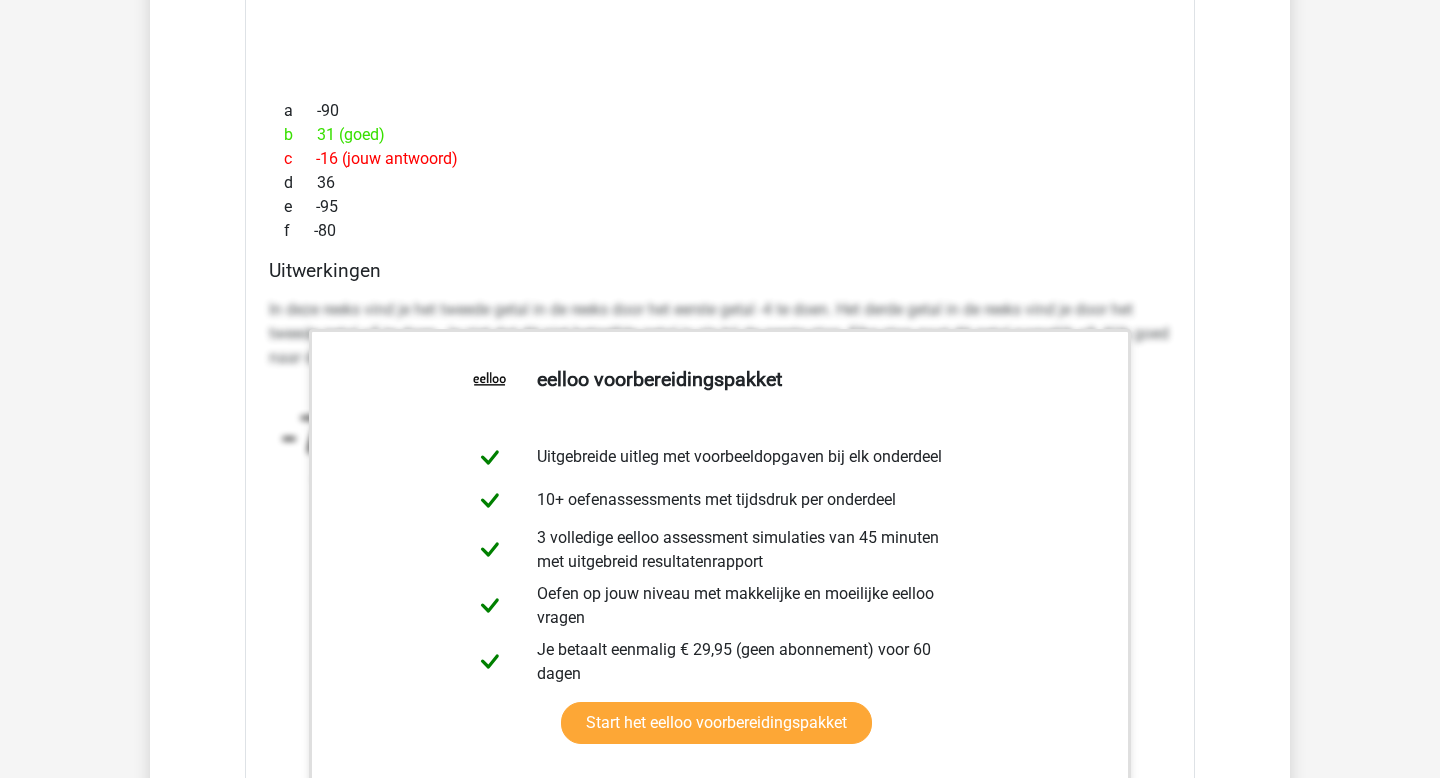 scroll, scrollTop: 3402, scrollLeft: 0, axis: vertical 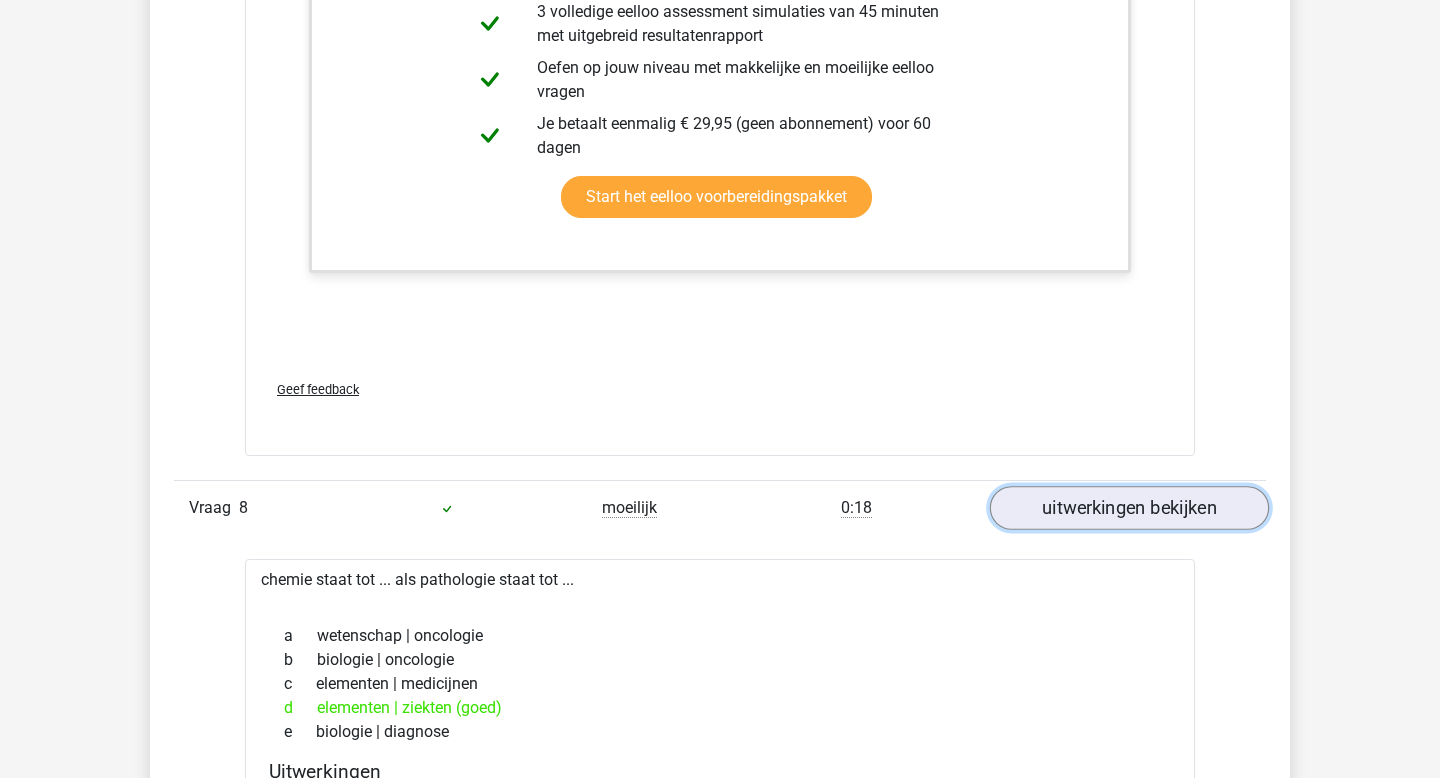 click on "uitwerkingen bekijken" at bounding box center [1129, 509] 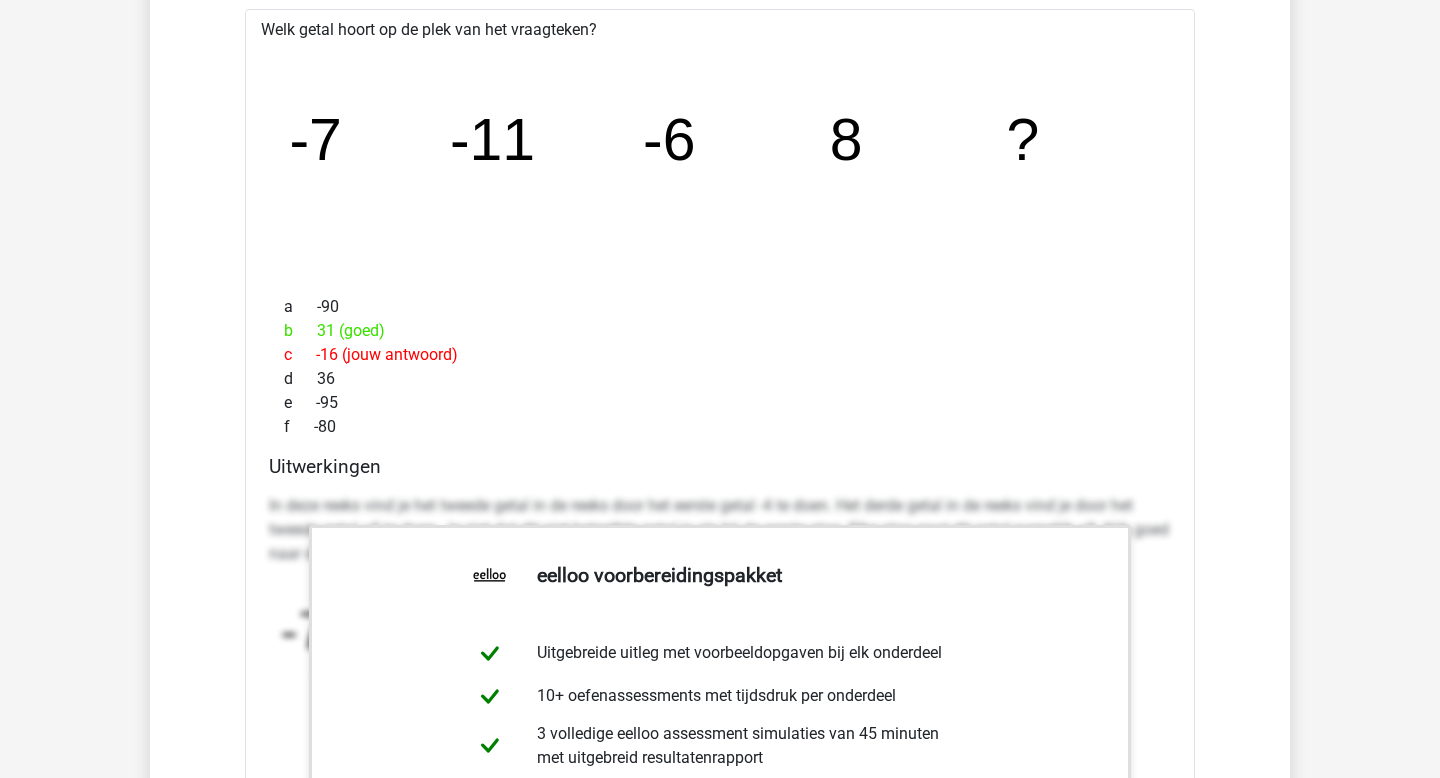 scroll, scrollTop: 2589, scrollLeft: 0, axis: vertical 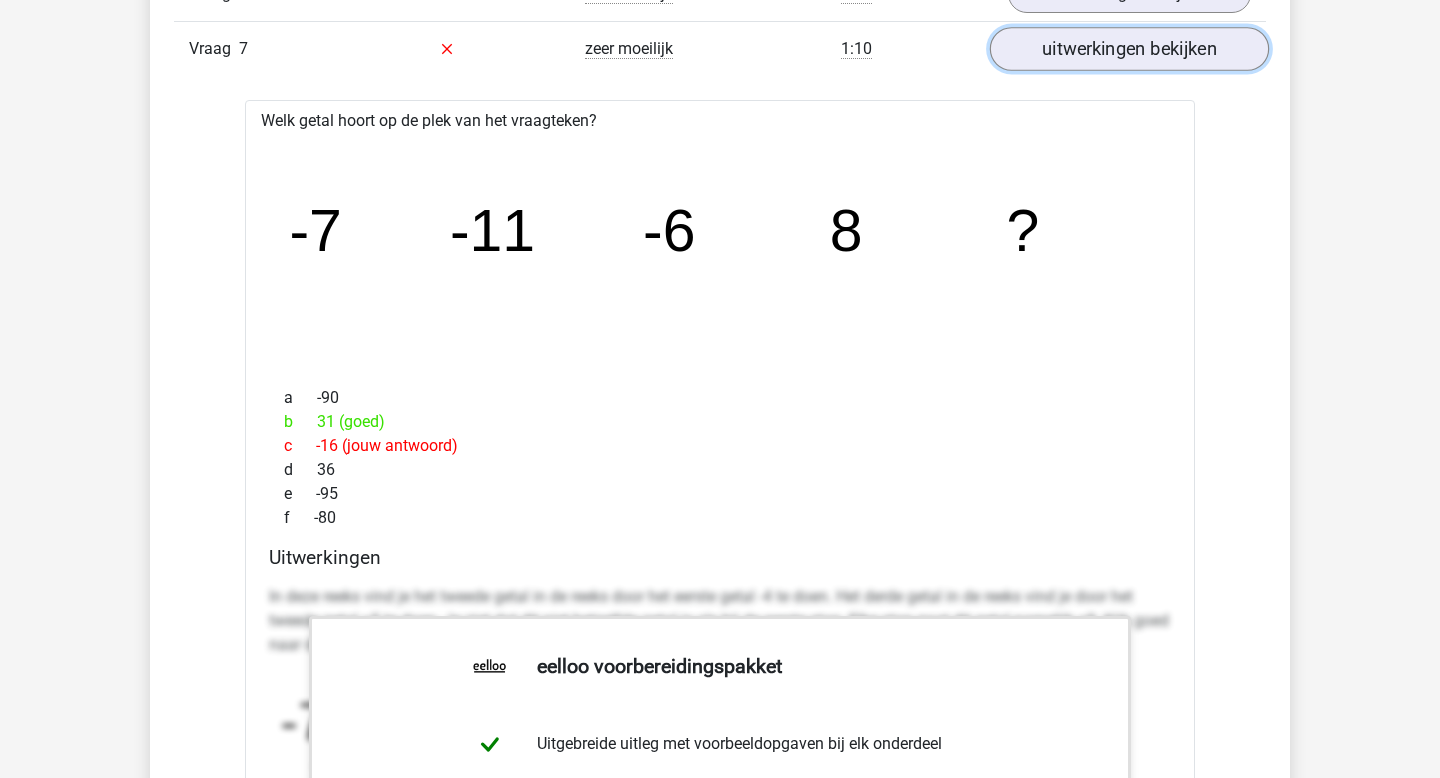 click on "uitwerkingen bekijken" at bounding box center (1129, 49) 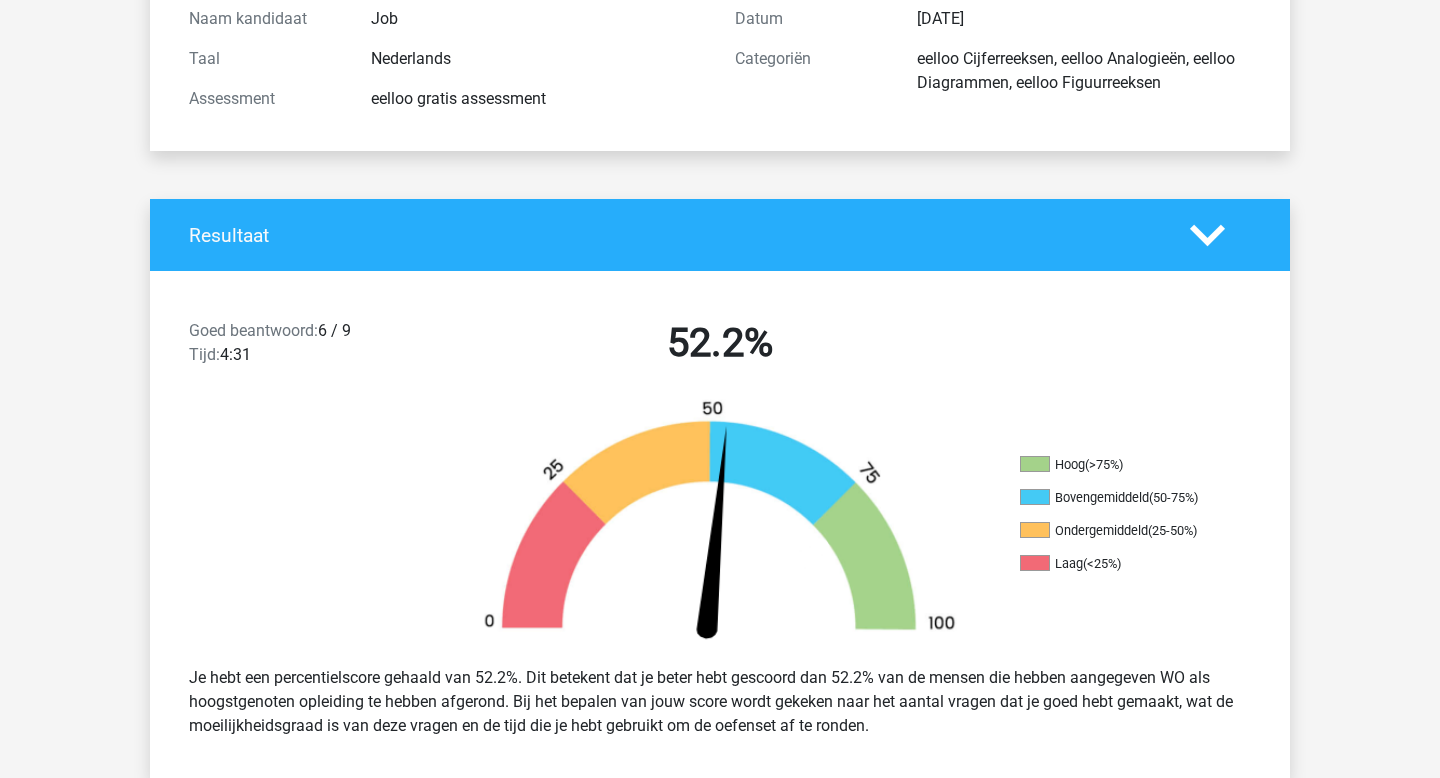 scroll, scrollTop: 0, scrollLeft: 0, axis: both 